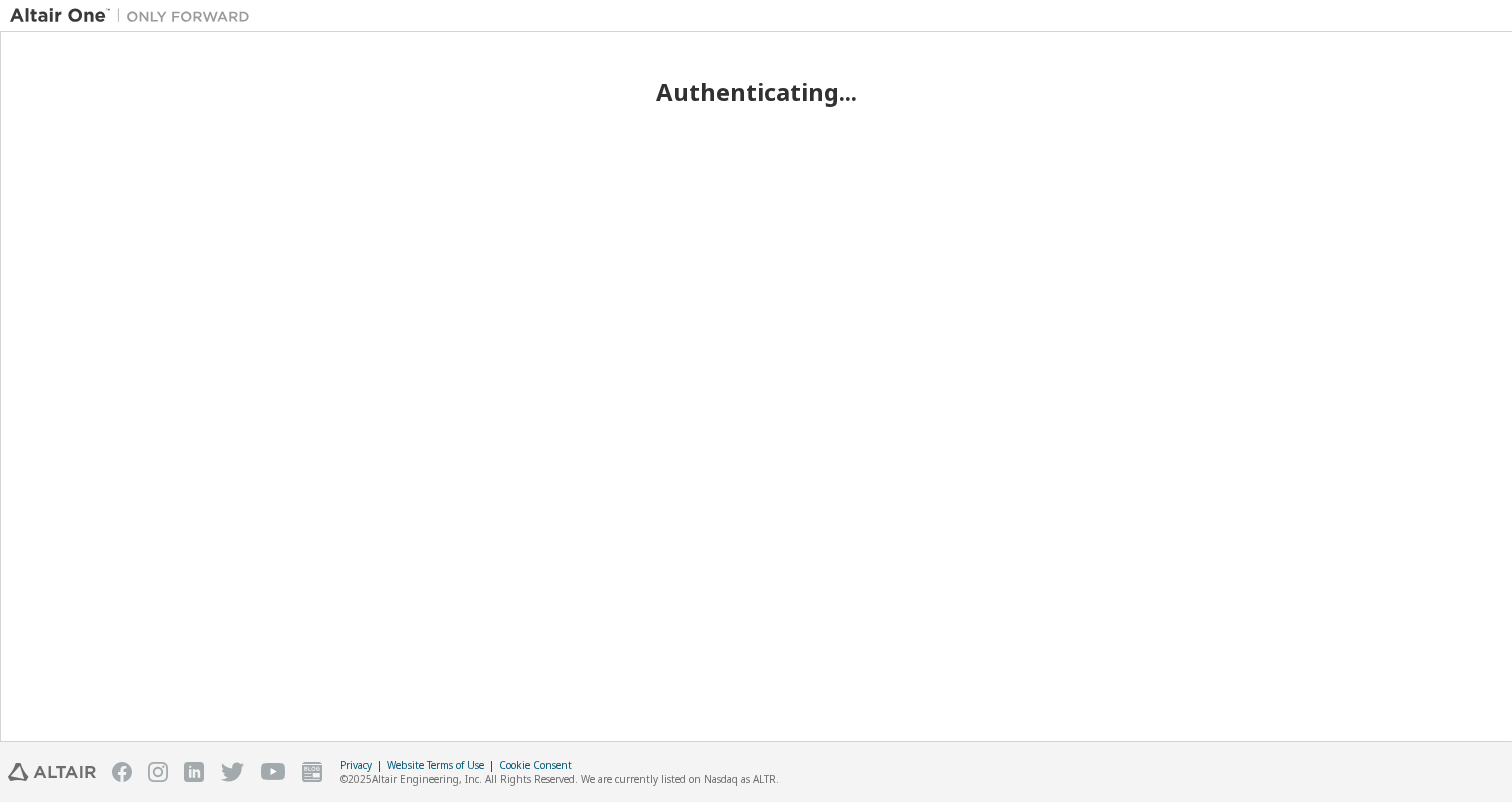 scroll, scrollTop: 0, scrollLeft: 0, axis: both 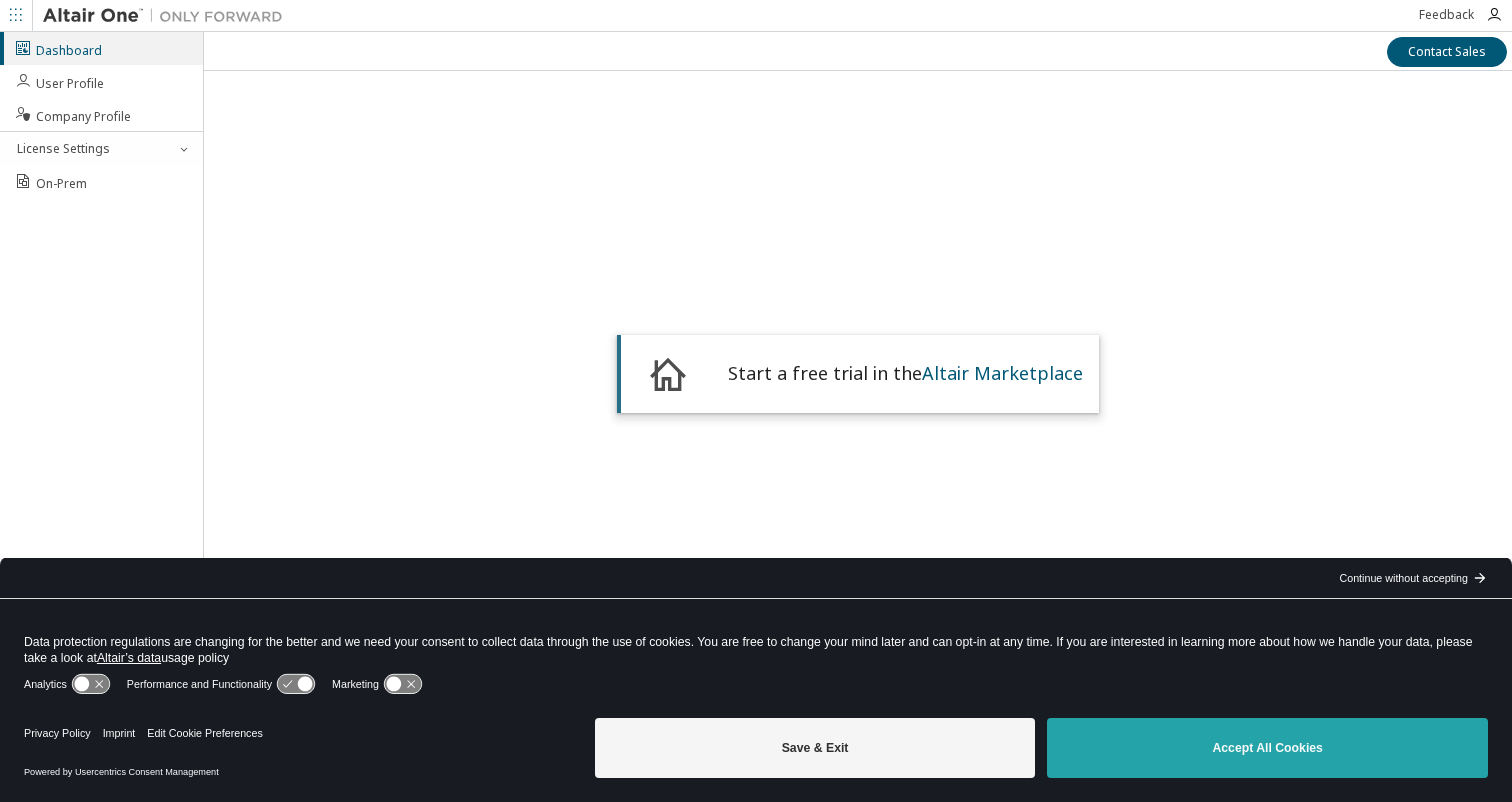 click on "Accept All Cookies" at bounding box center (1267, 748) 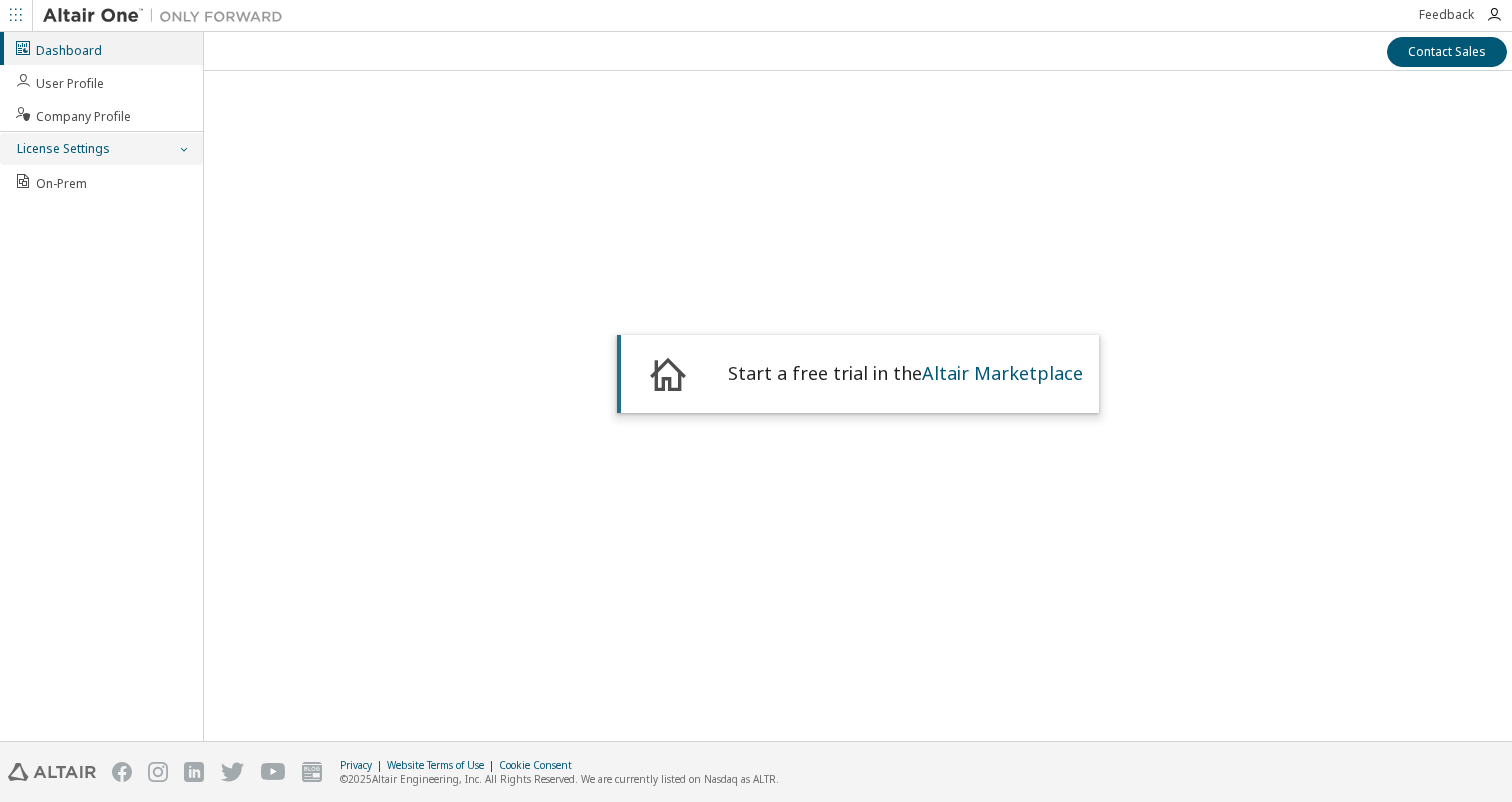 click on "License Settings" at bounding box center [62, 149] 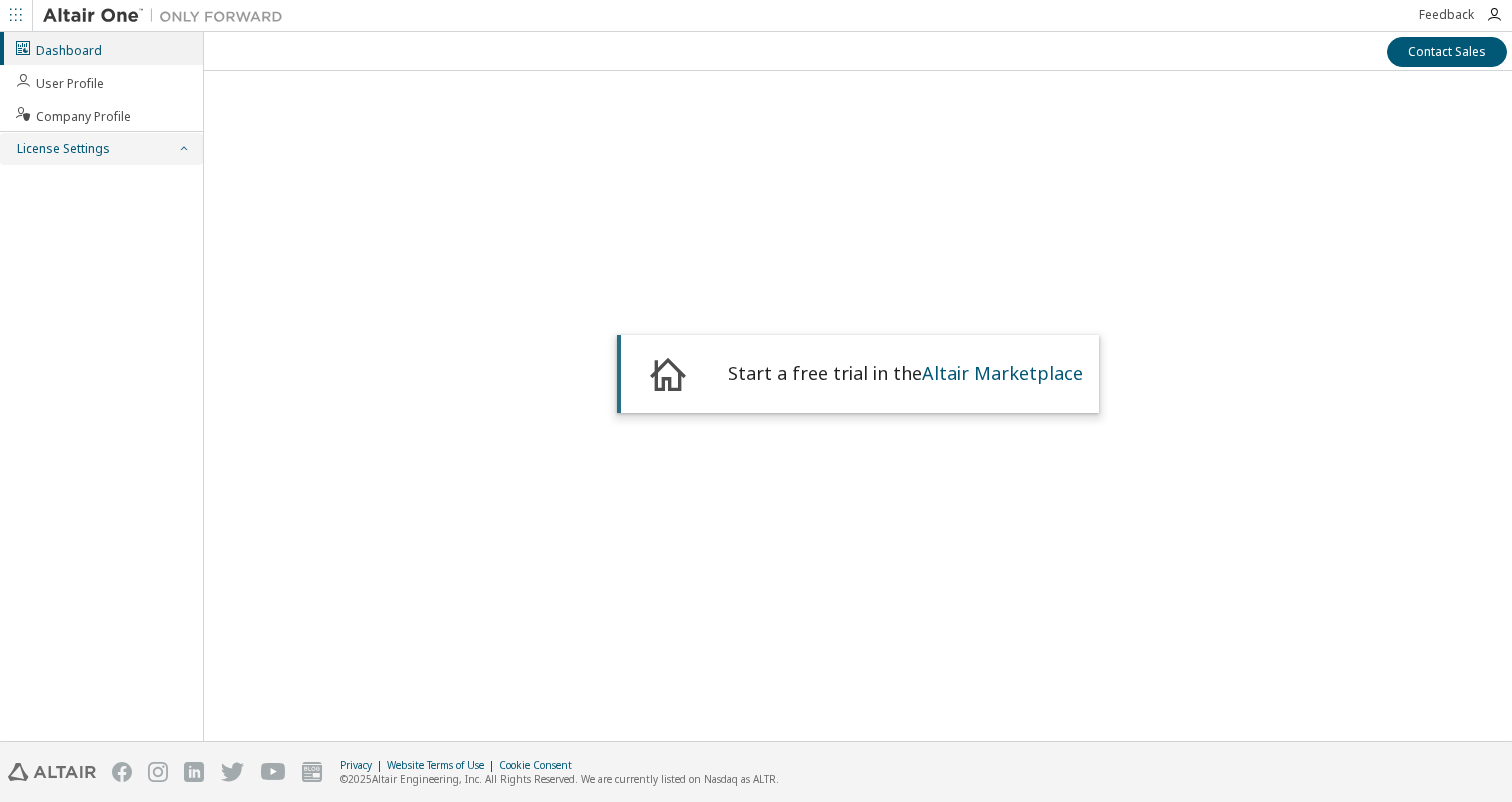 click on "License Settings" at bounding box center [62, 149] 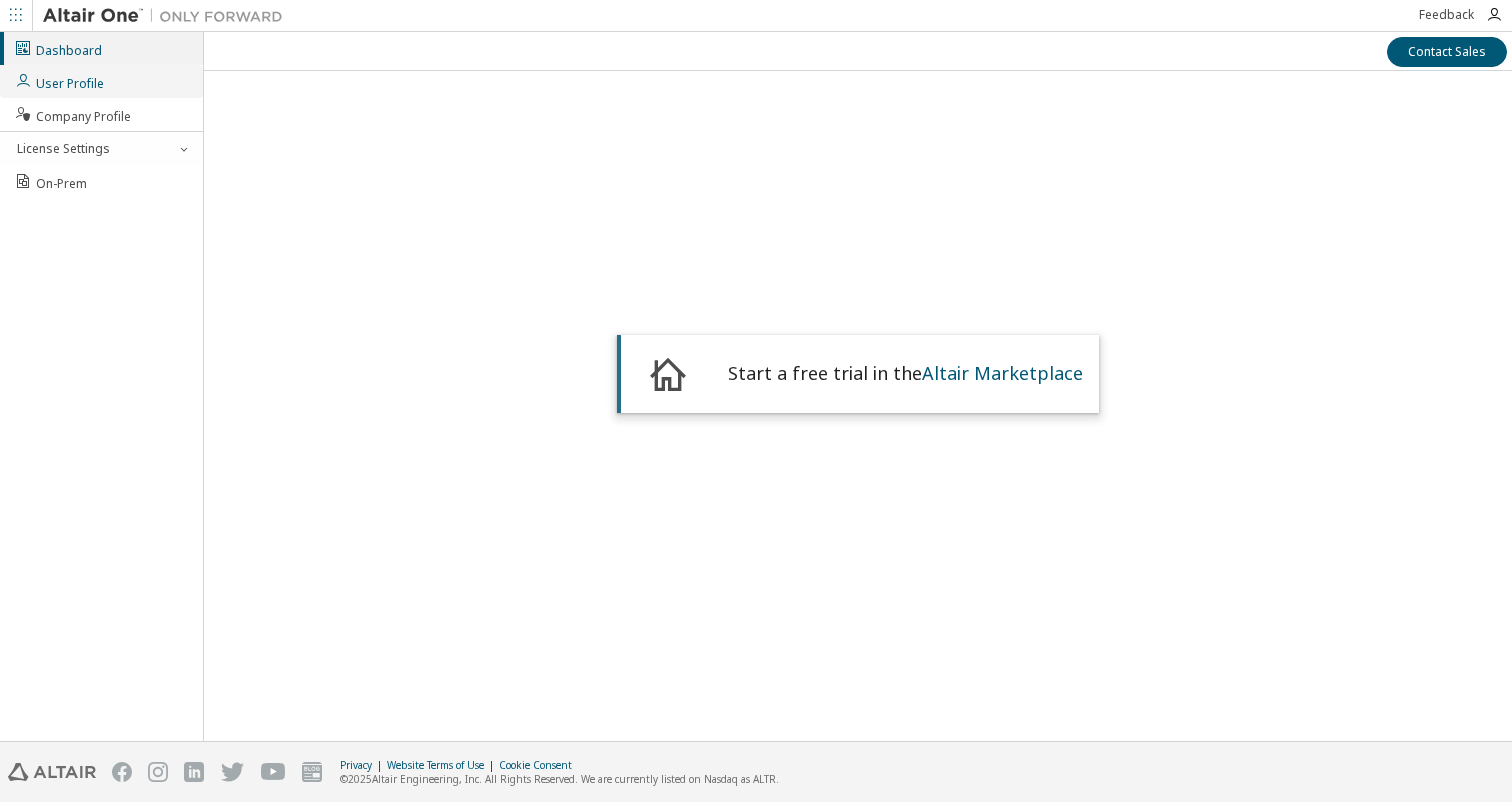 click on "User Profile" at bounding box center [59, 81] 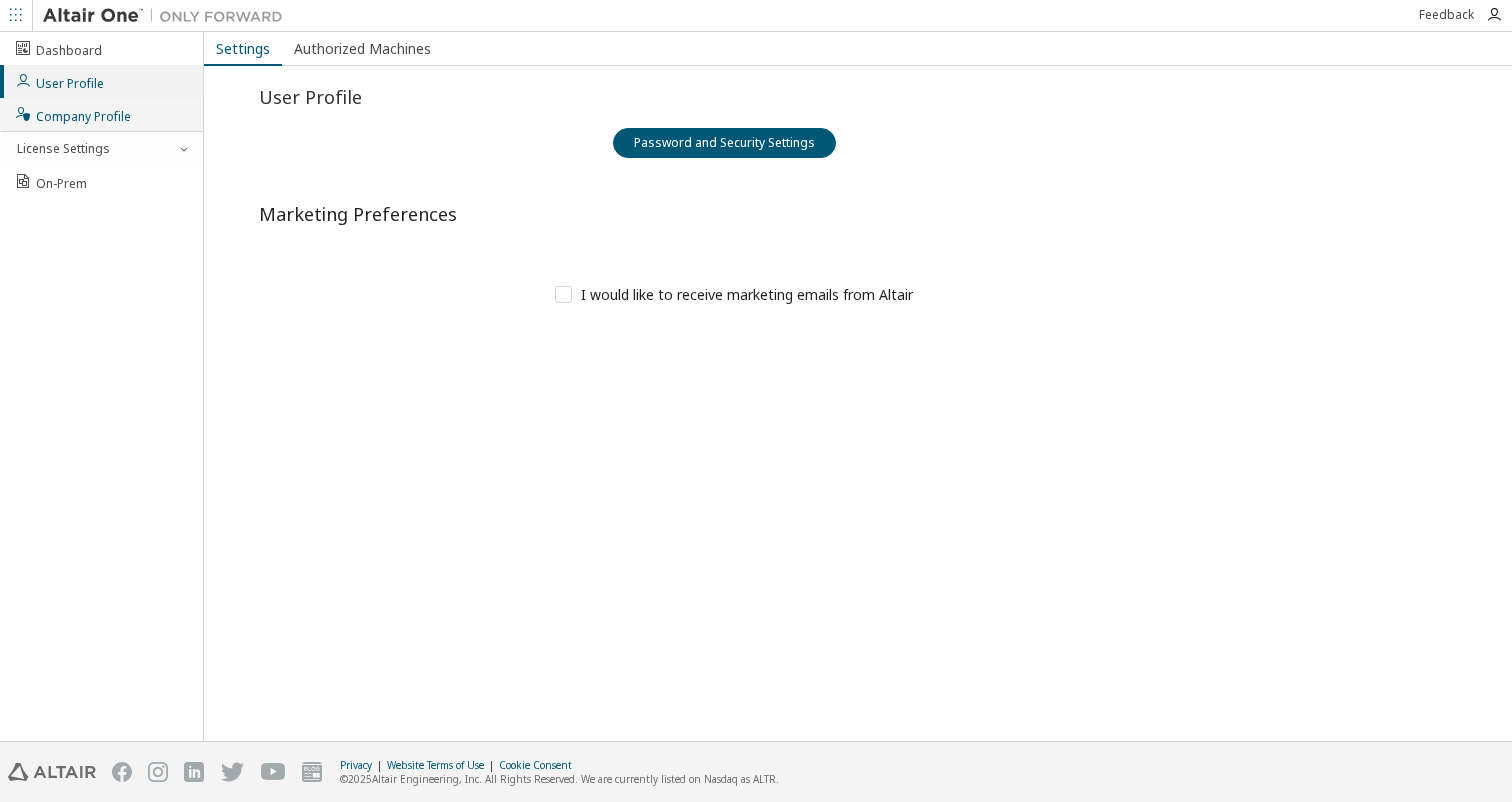 click on "Company Profile" at bounding box center (72, 114) 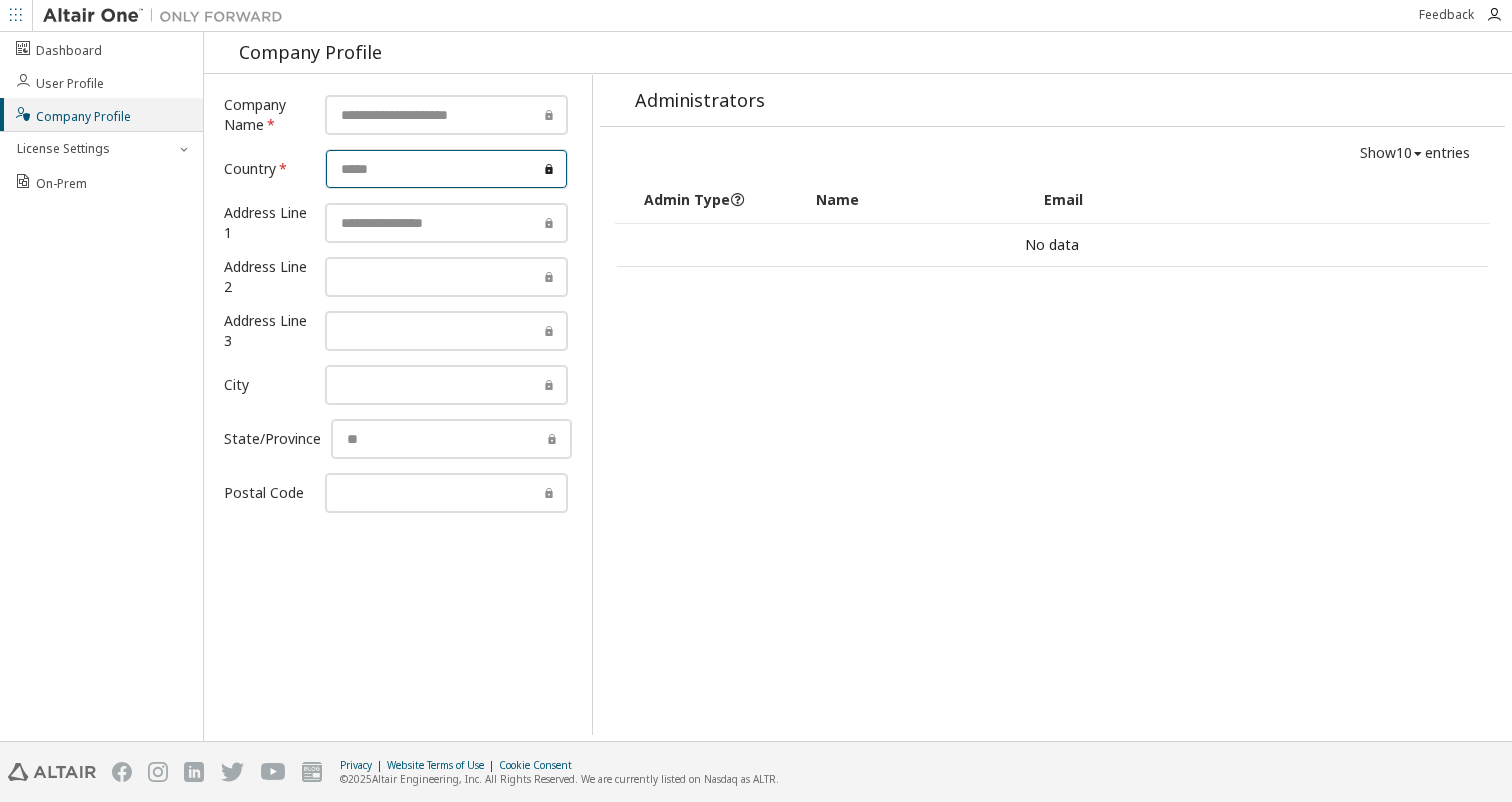 click at bounding box center [447, 169] 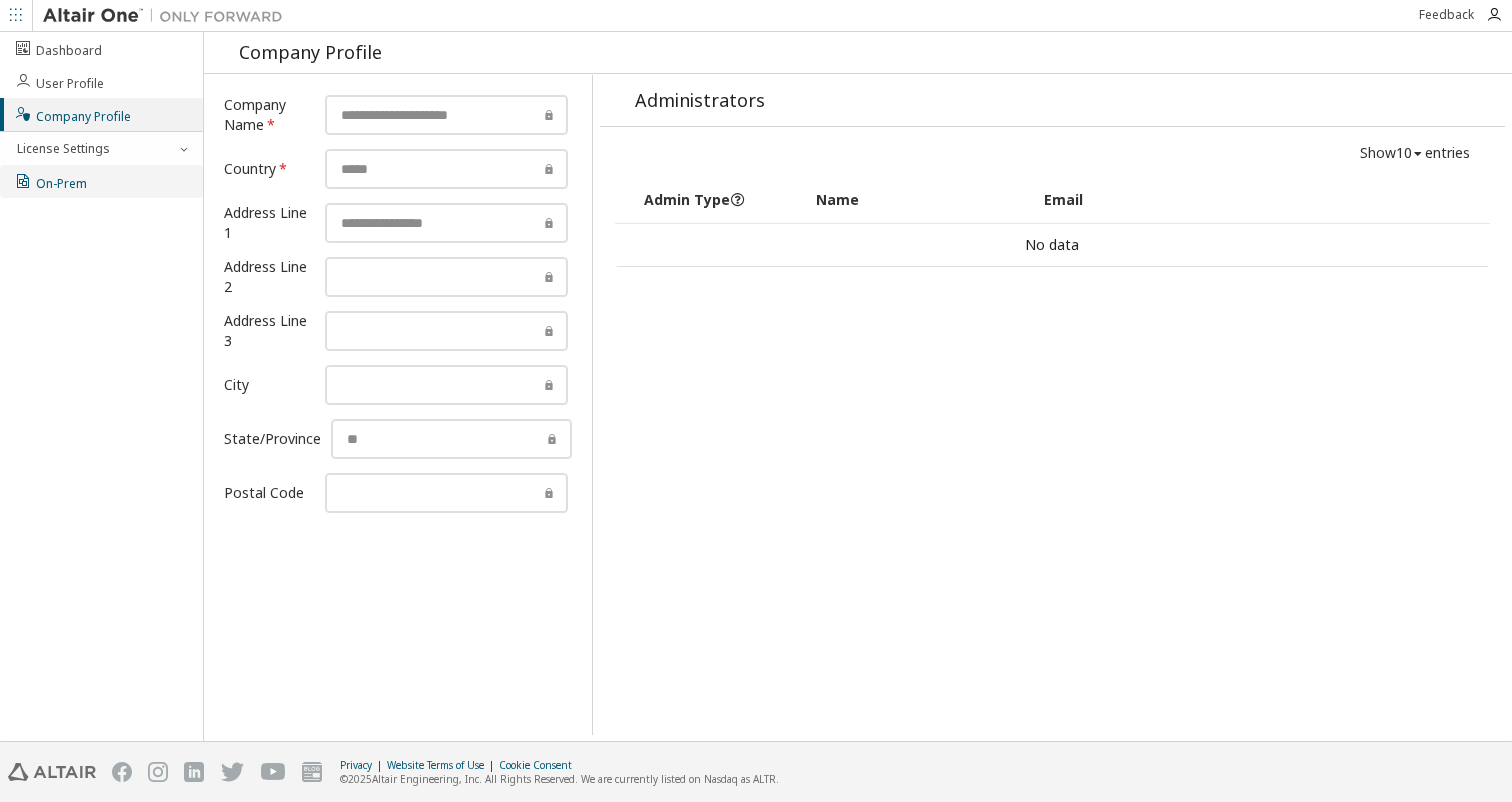 click on "On-Prem" at bounding box center [101, 181] 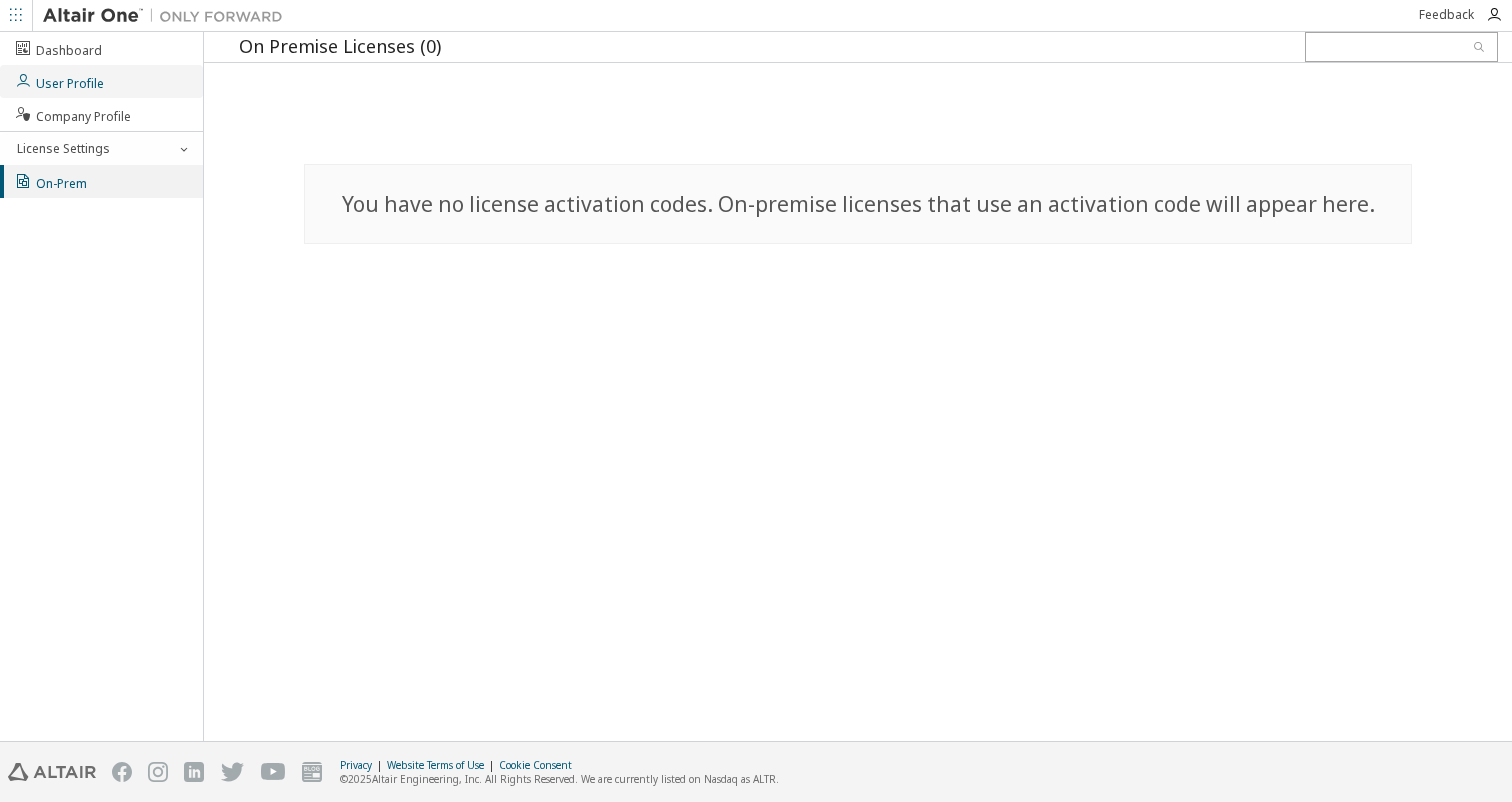 click on "User Profile" at bounding box center [59, 81] 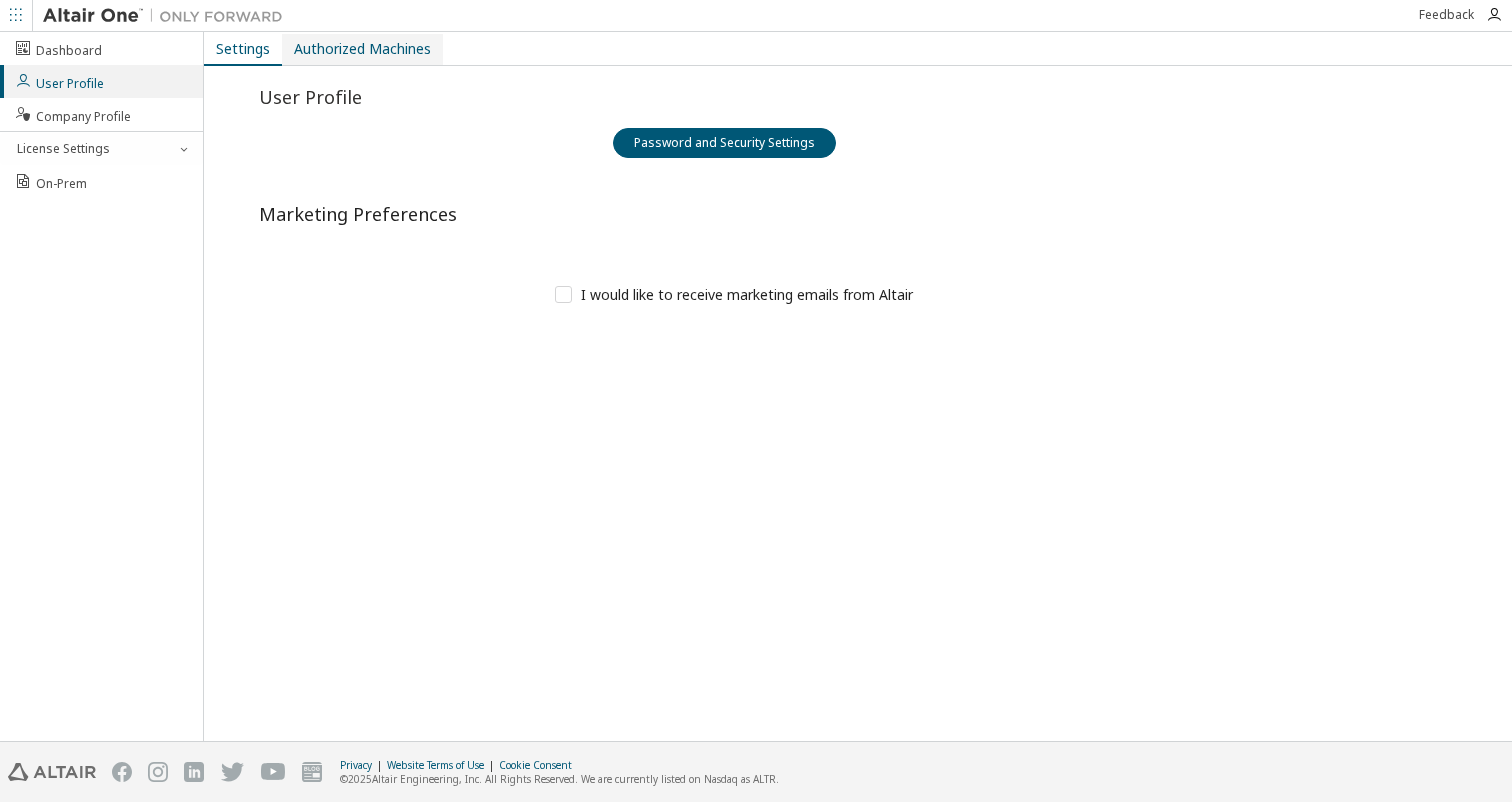 click on "Authorized Machines" at bounding box center (362, 49) 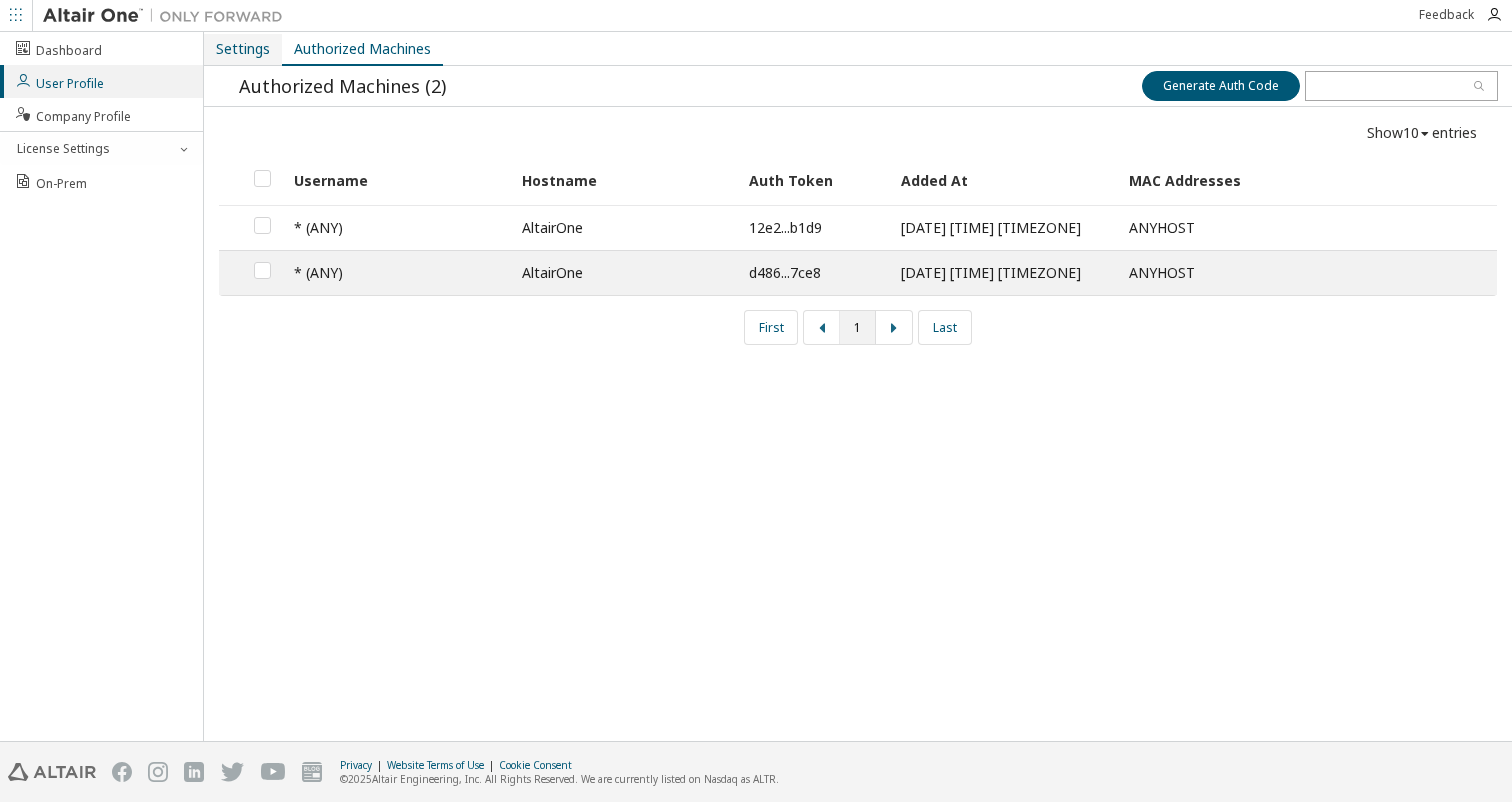 click on "Settings" at bounding box center (243, 49) 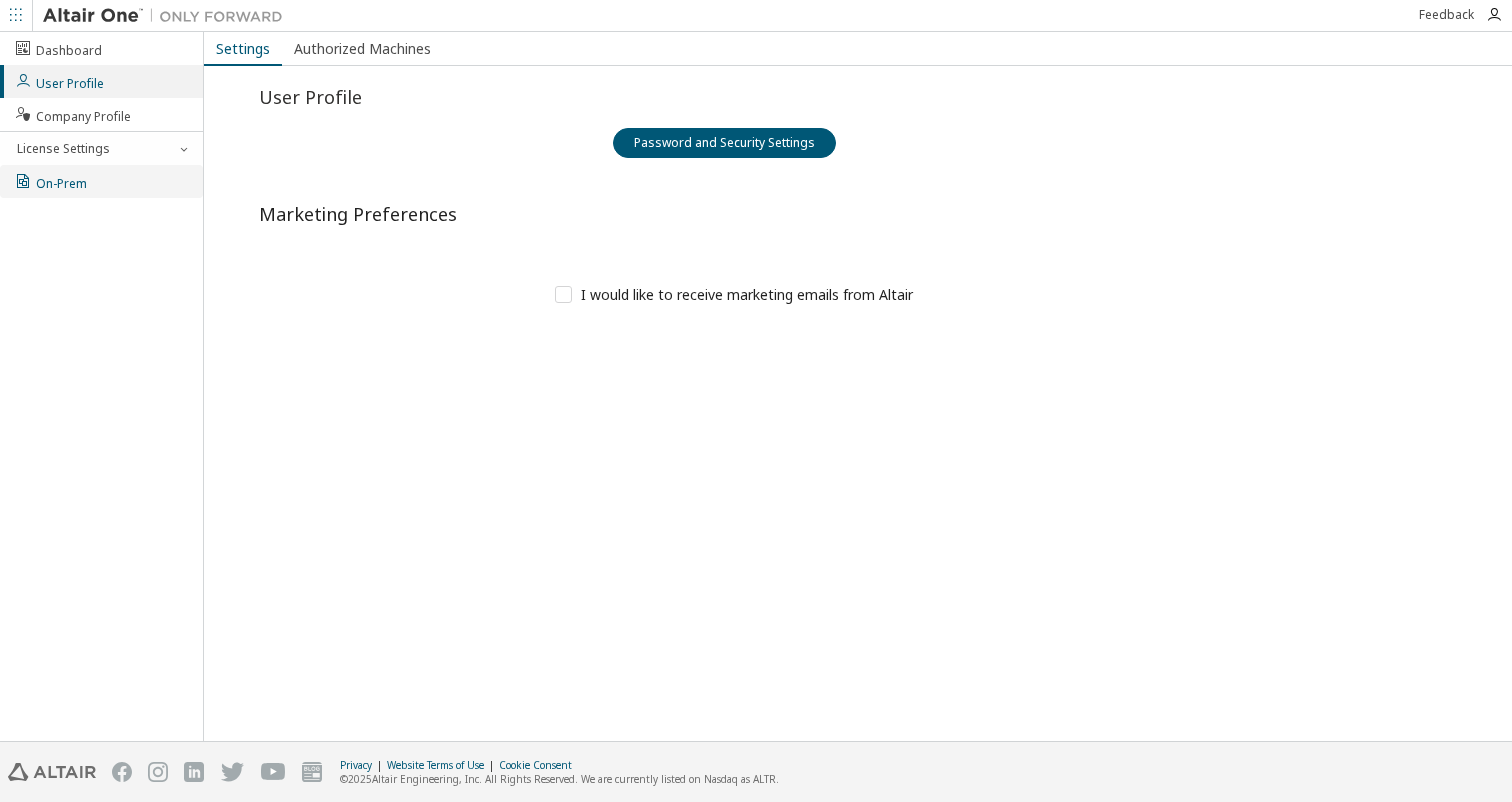 click on "On-Prem" at bounding box center (50, 181) 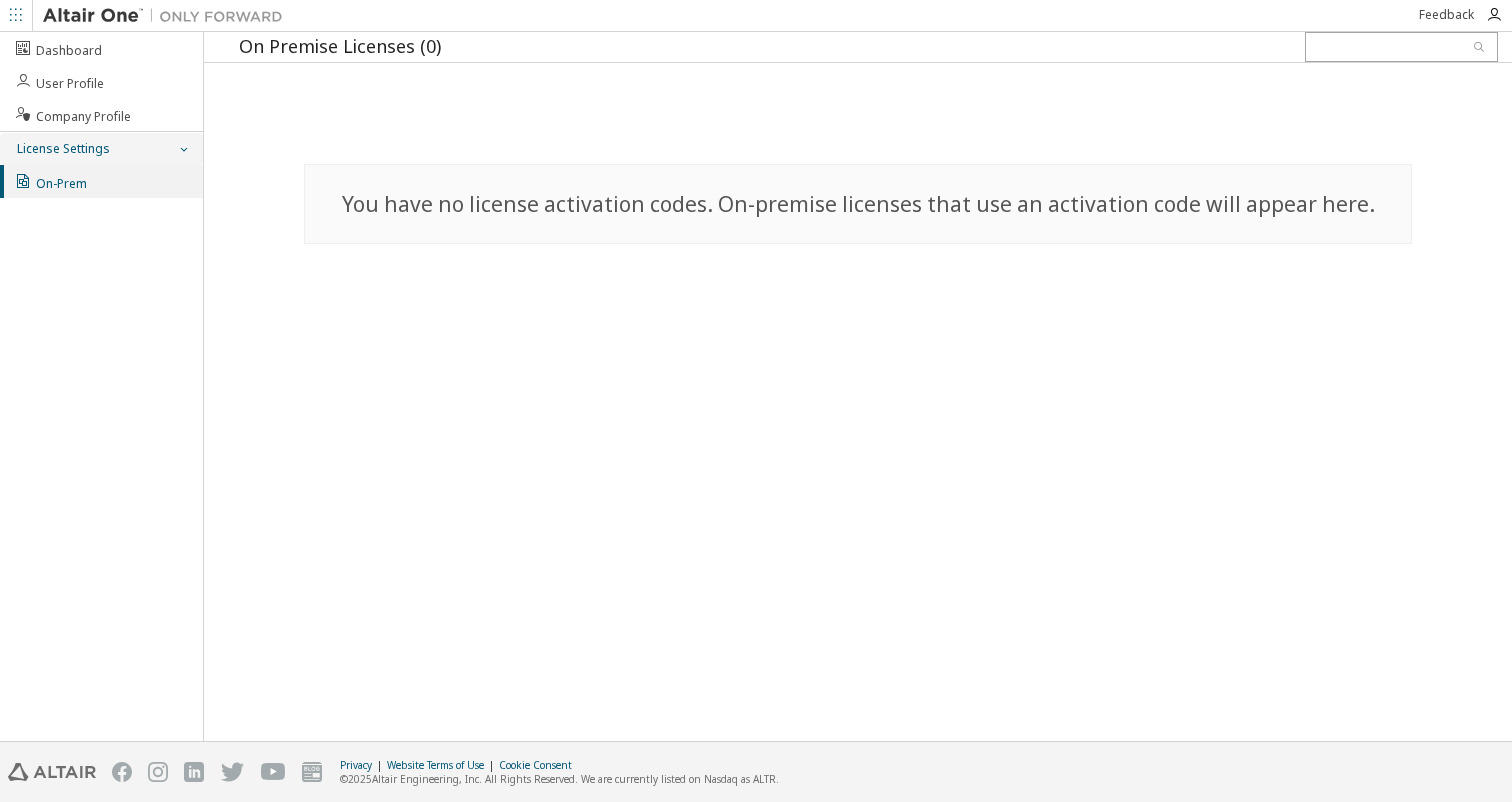 click on "License Settings" at bounding box center (62, 149) 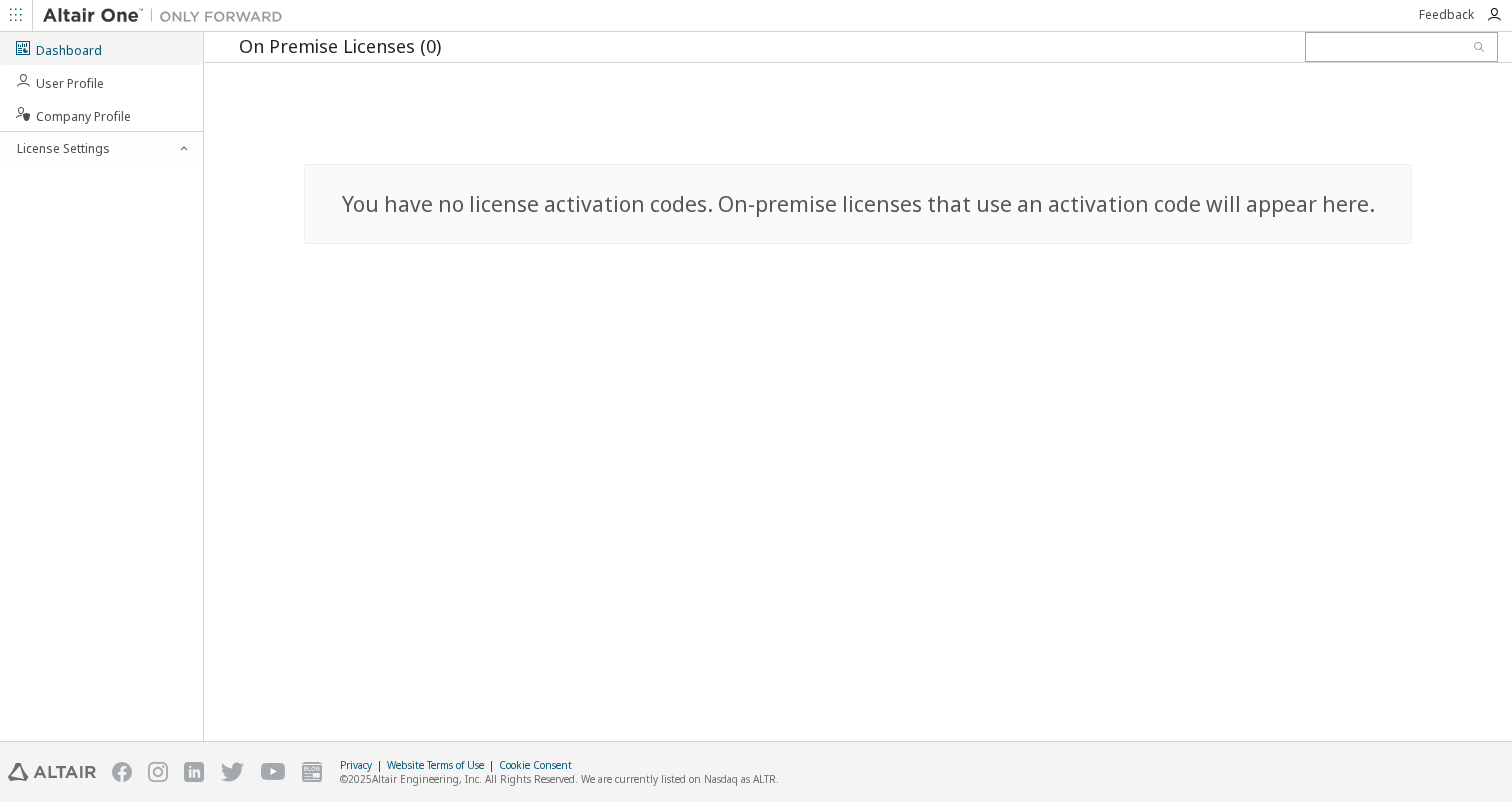 click on "Dashboard" at bounding box center (58, 48) 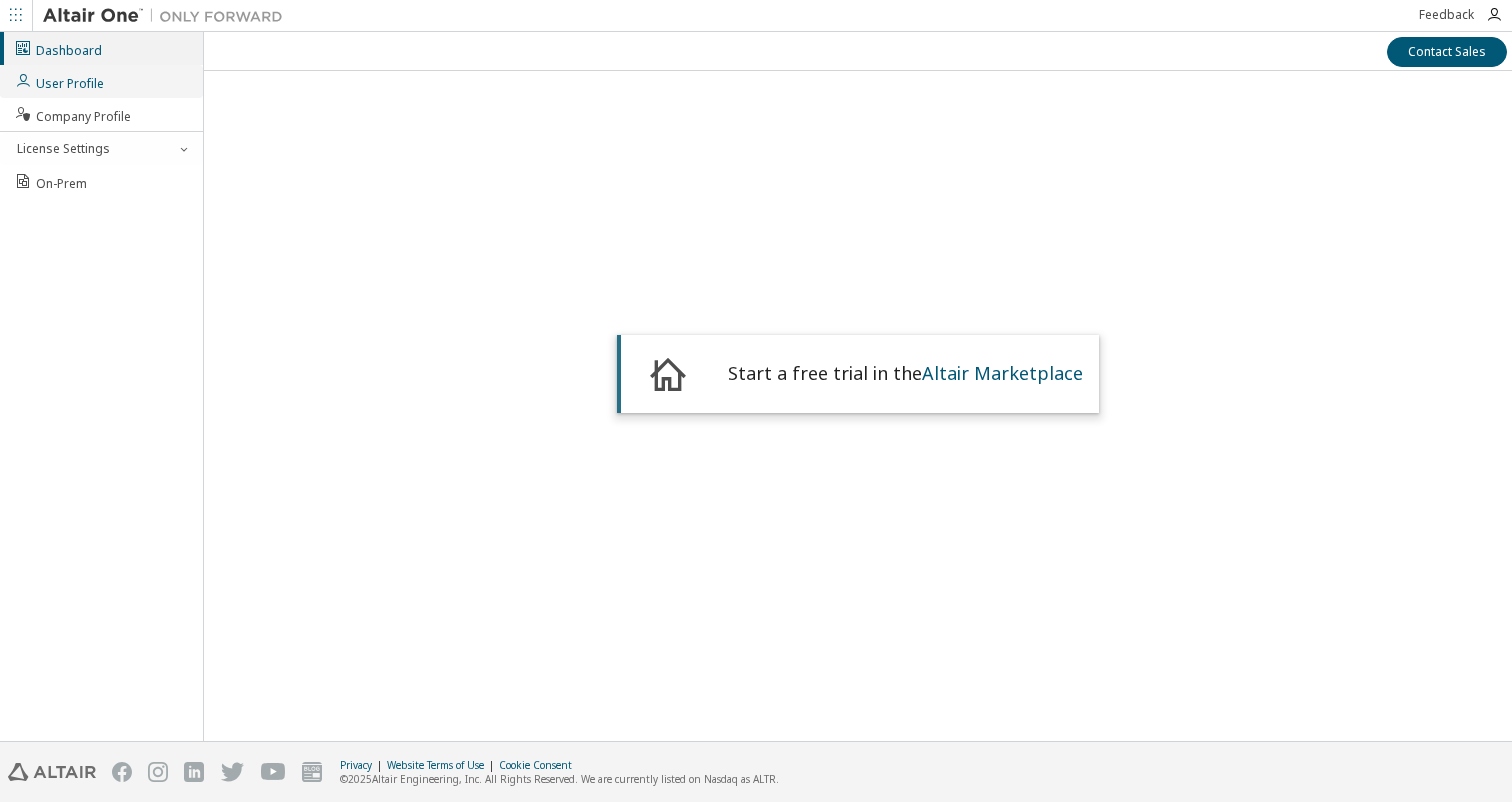 click on "User Profile" at bounding box center [59, 81] 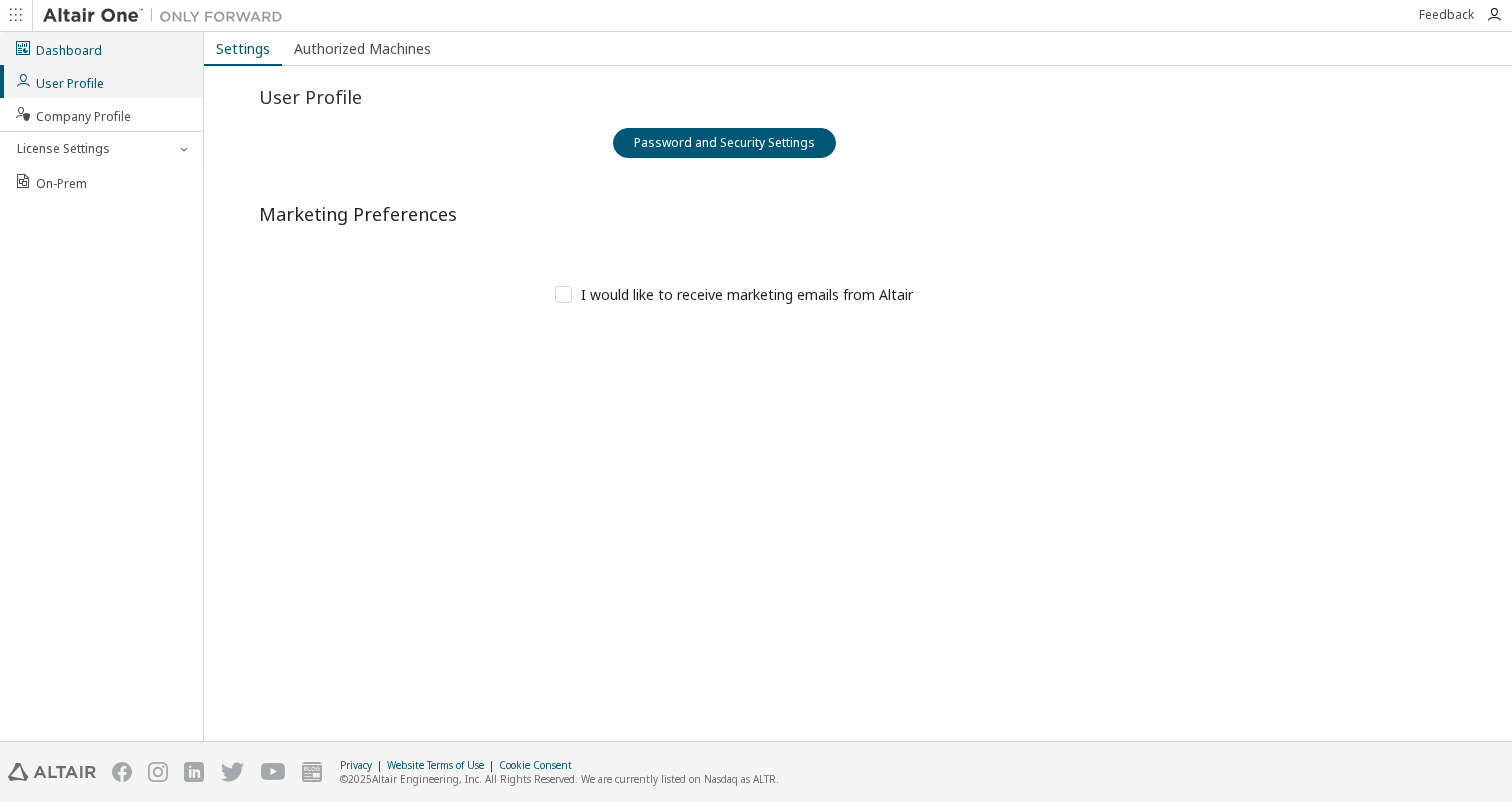 click on "Dashboard" at bounding box center [101, 48] 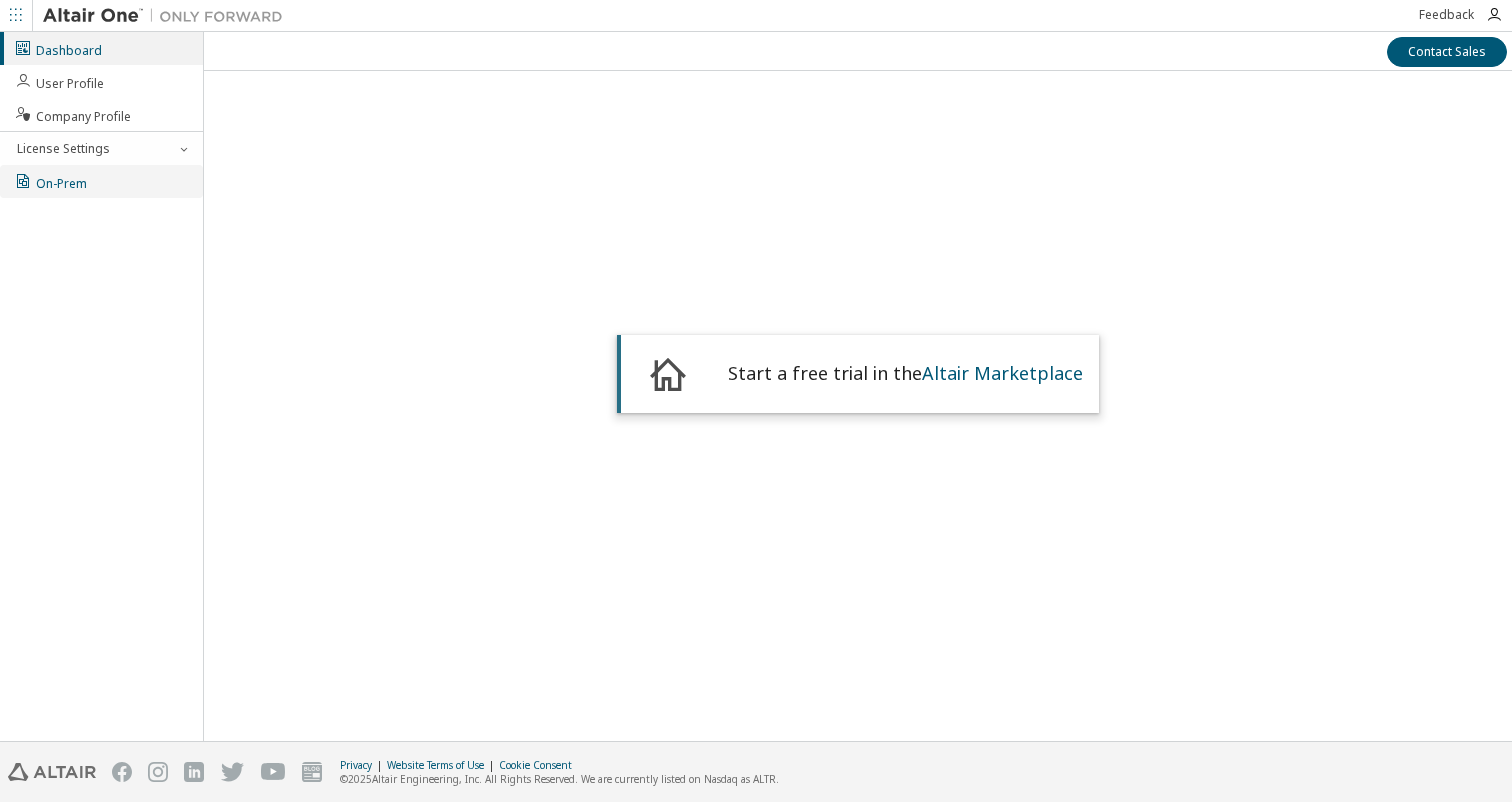 click on "On-Prem" at bounding box center (50, 181) 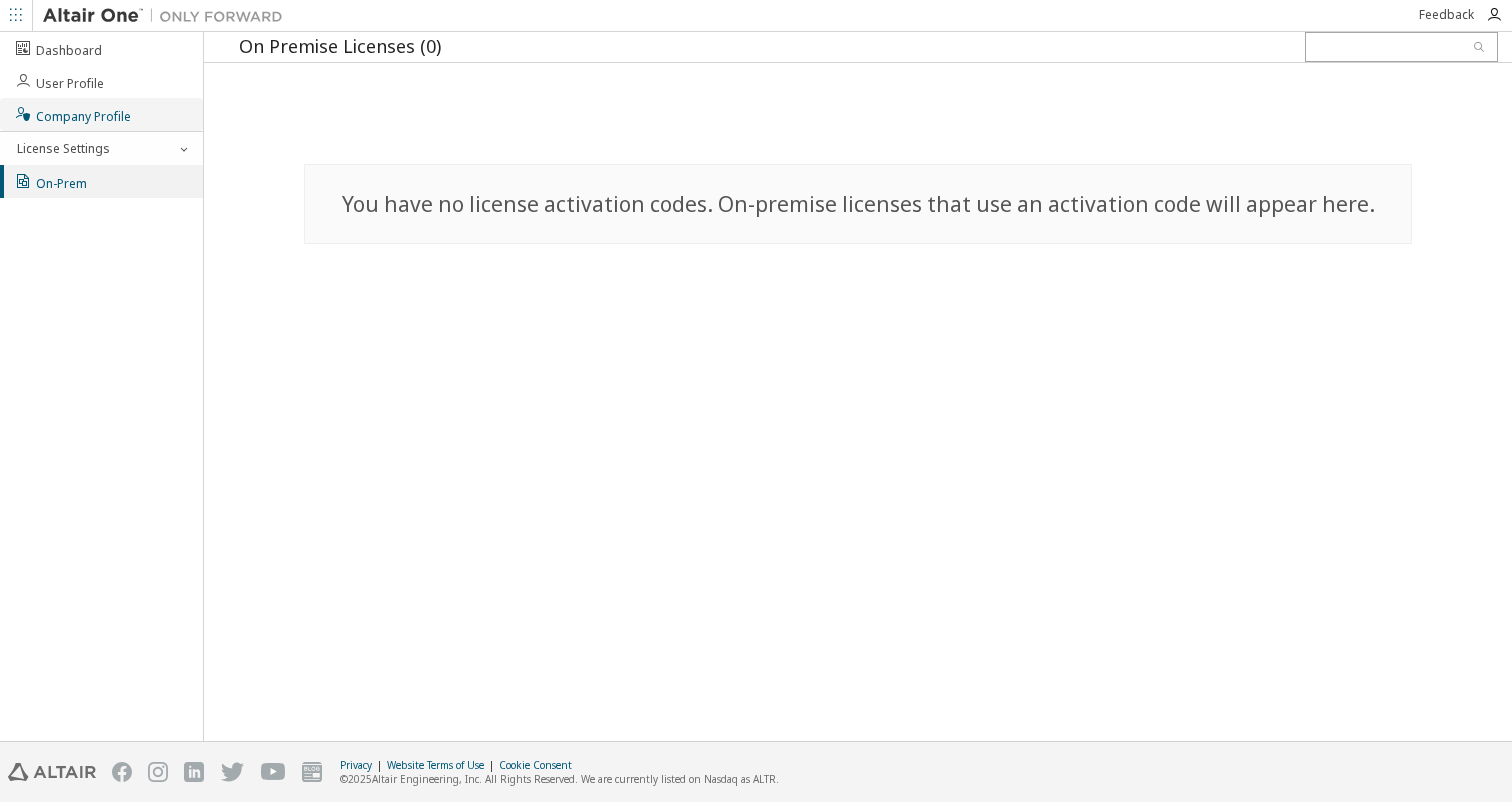 click on "Company Profile" at bounding box center [72, 114] 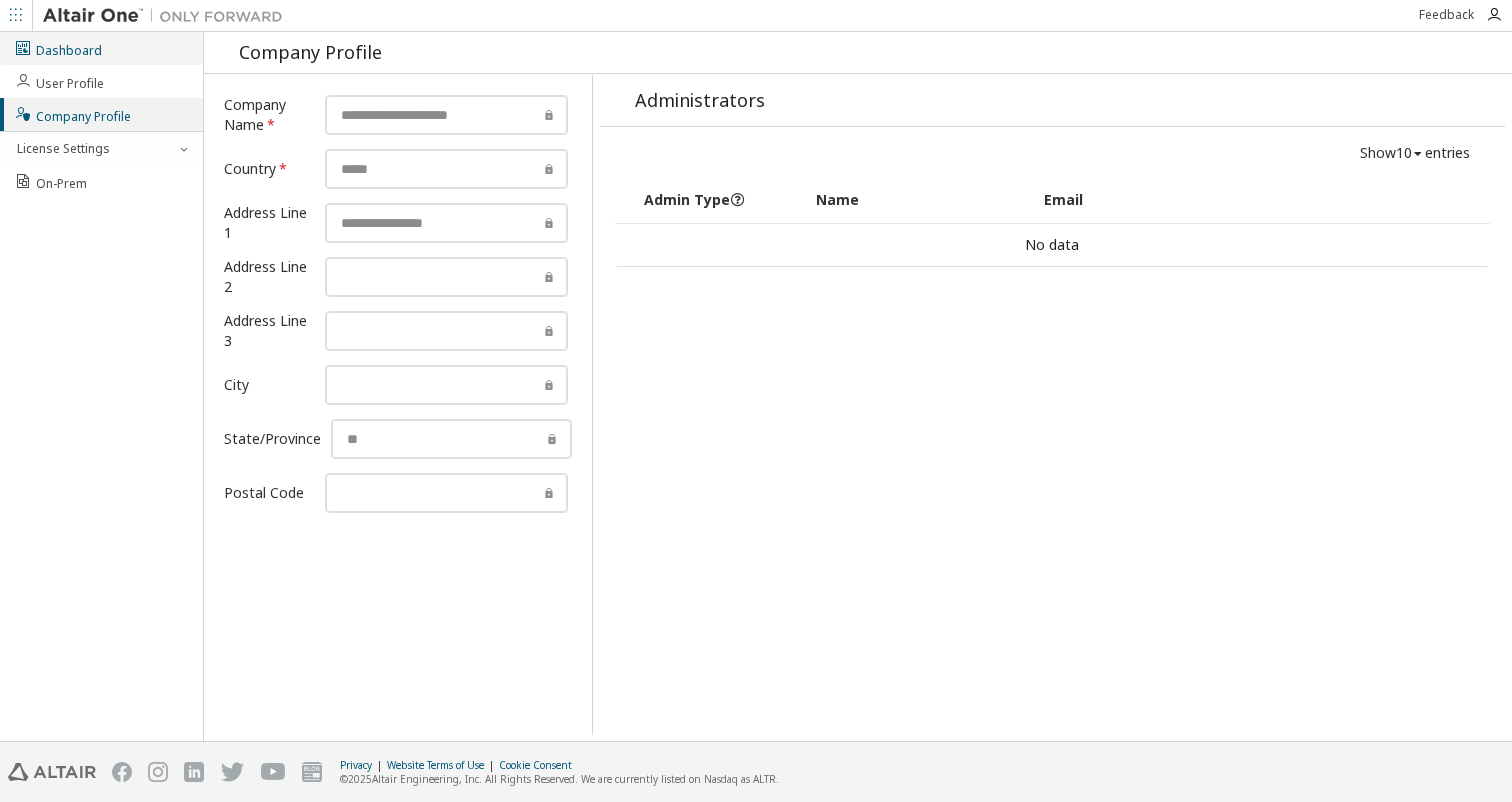 click on "Dashboard" at bounding box center [58, 48] 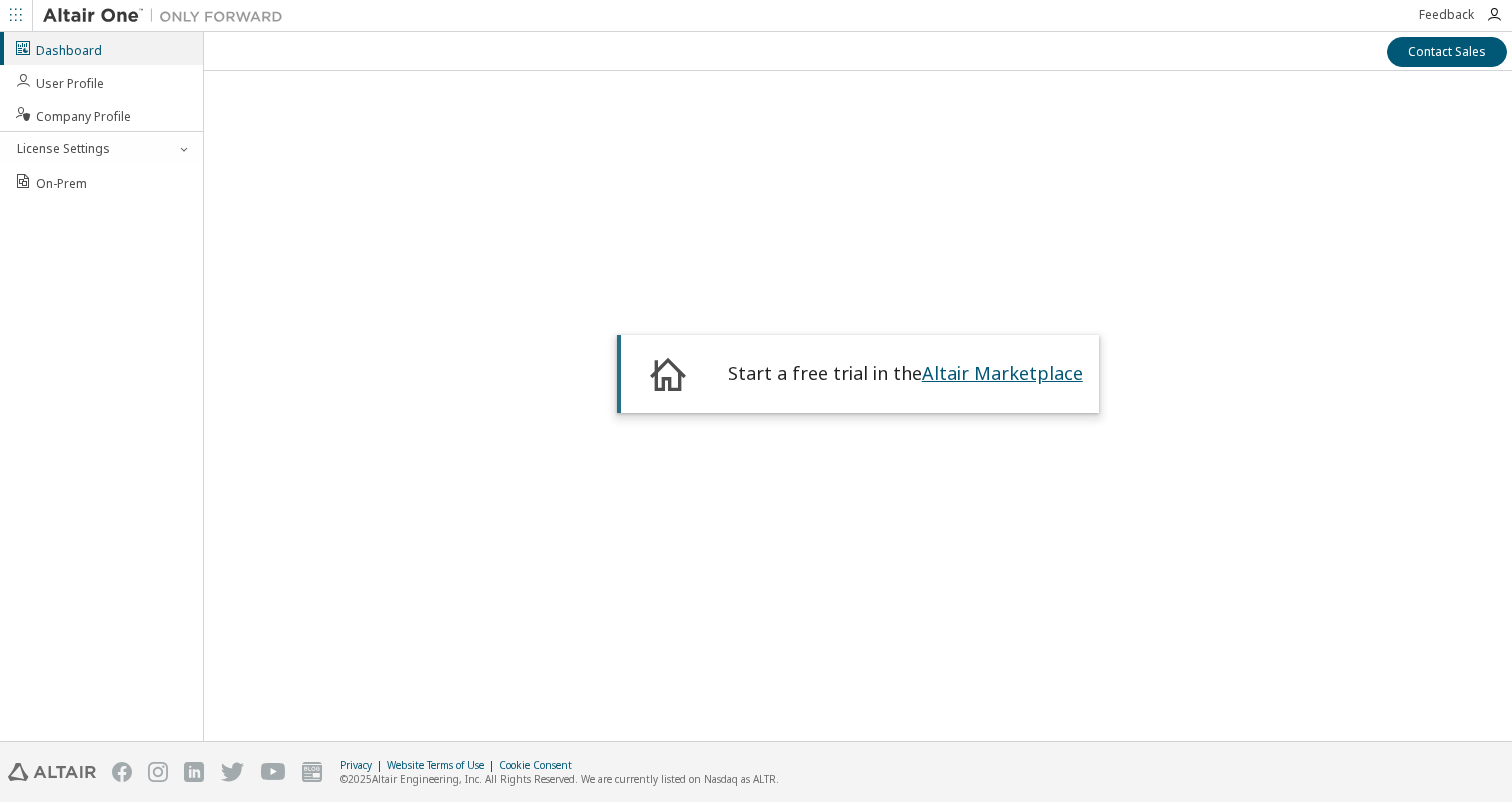 click on "Altair Marketplace" at bounding box center (1002, 373) 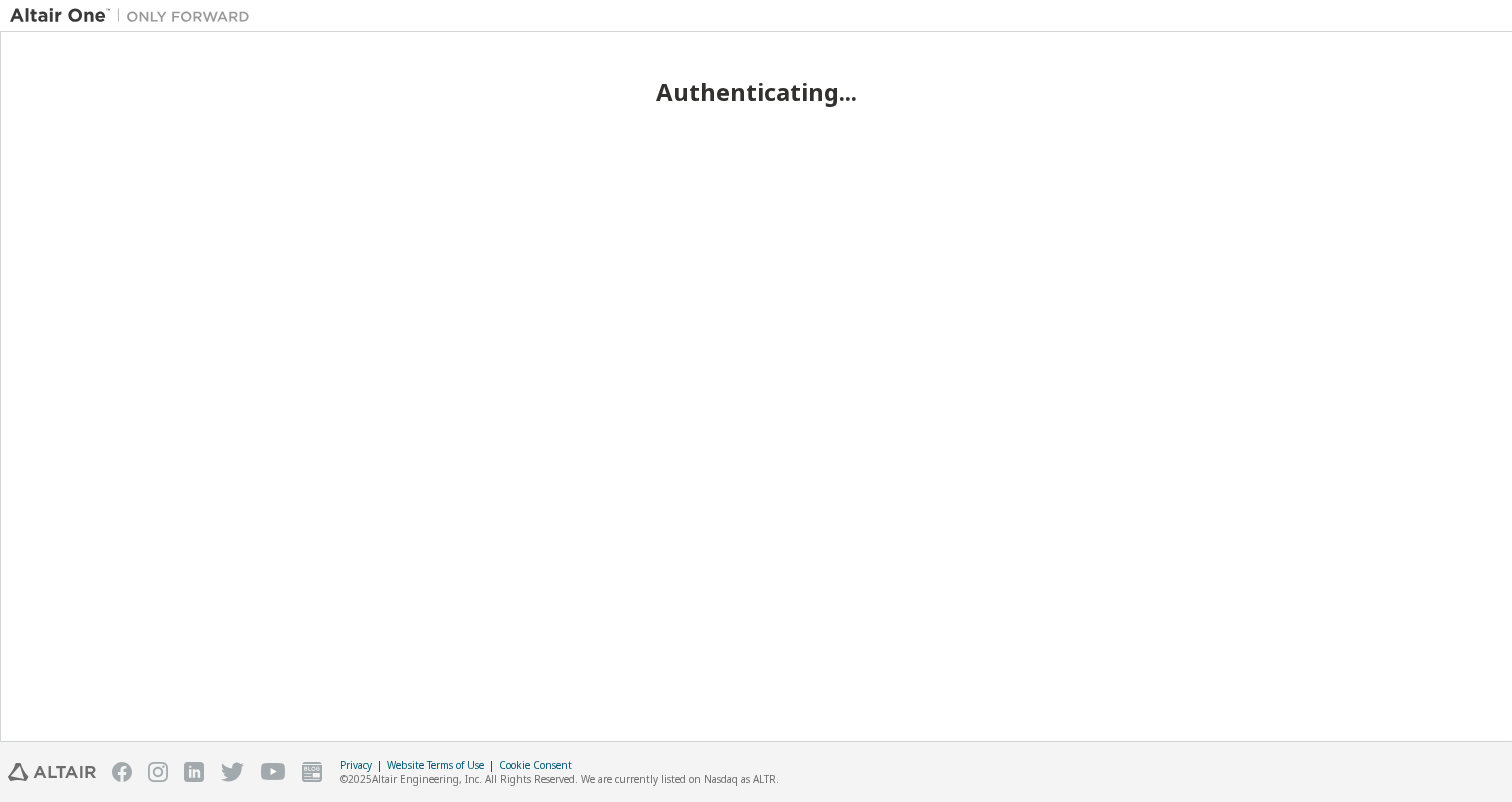 scroll, scrollTop: 0, scrollLeft: 0, axis: both 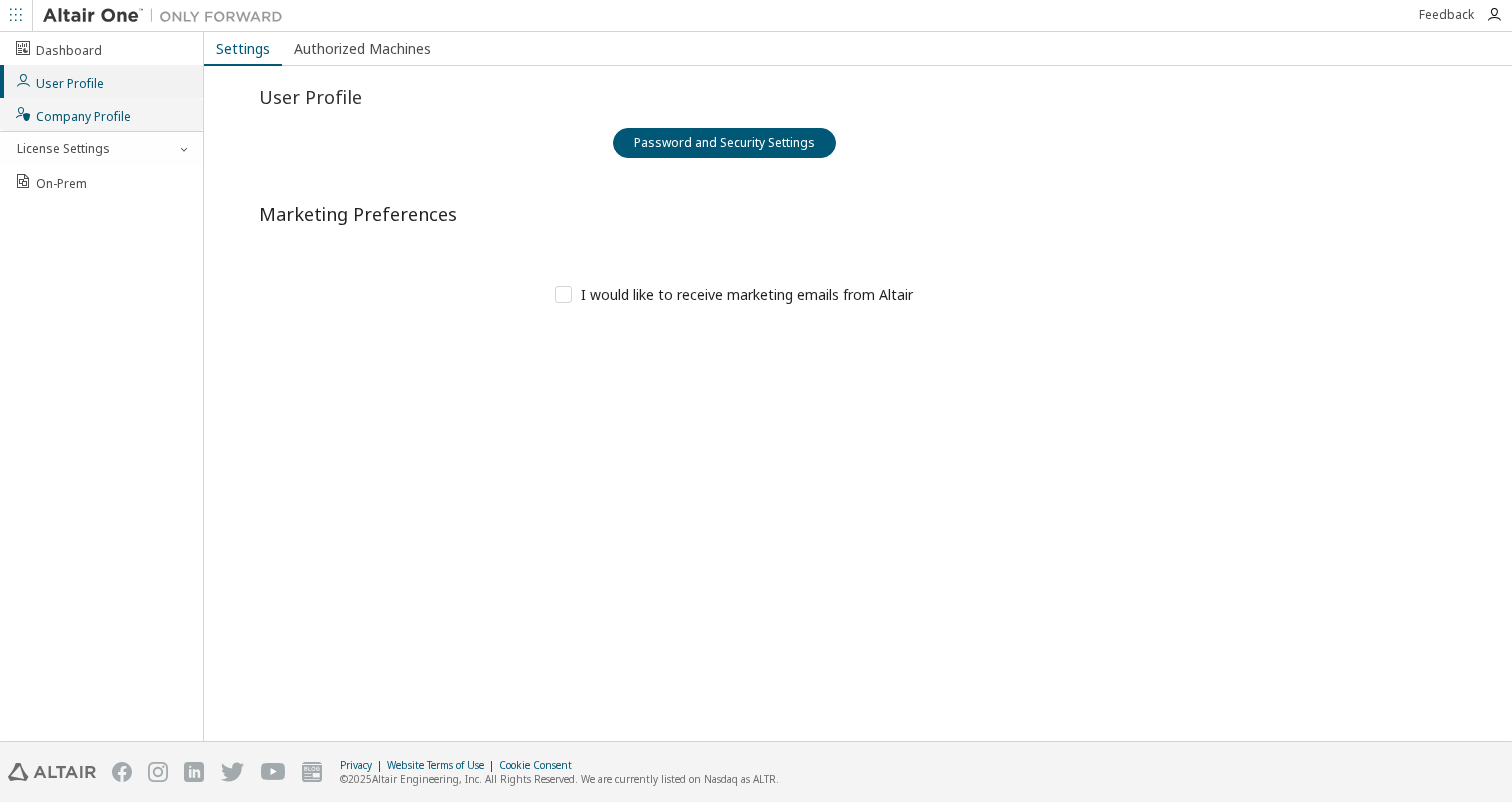 click on "Company Profile" at bounding box center [72, 114] 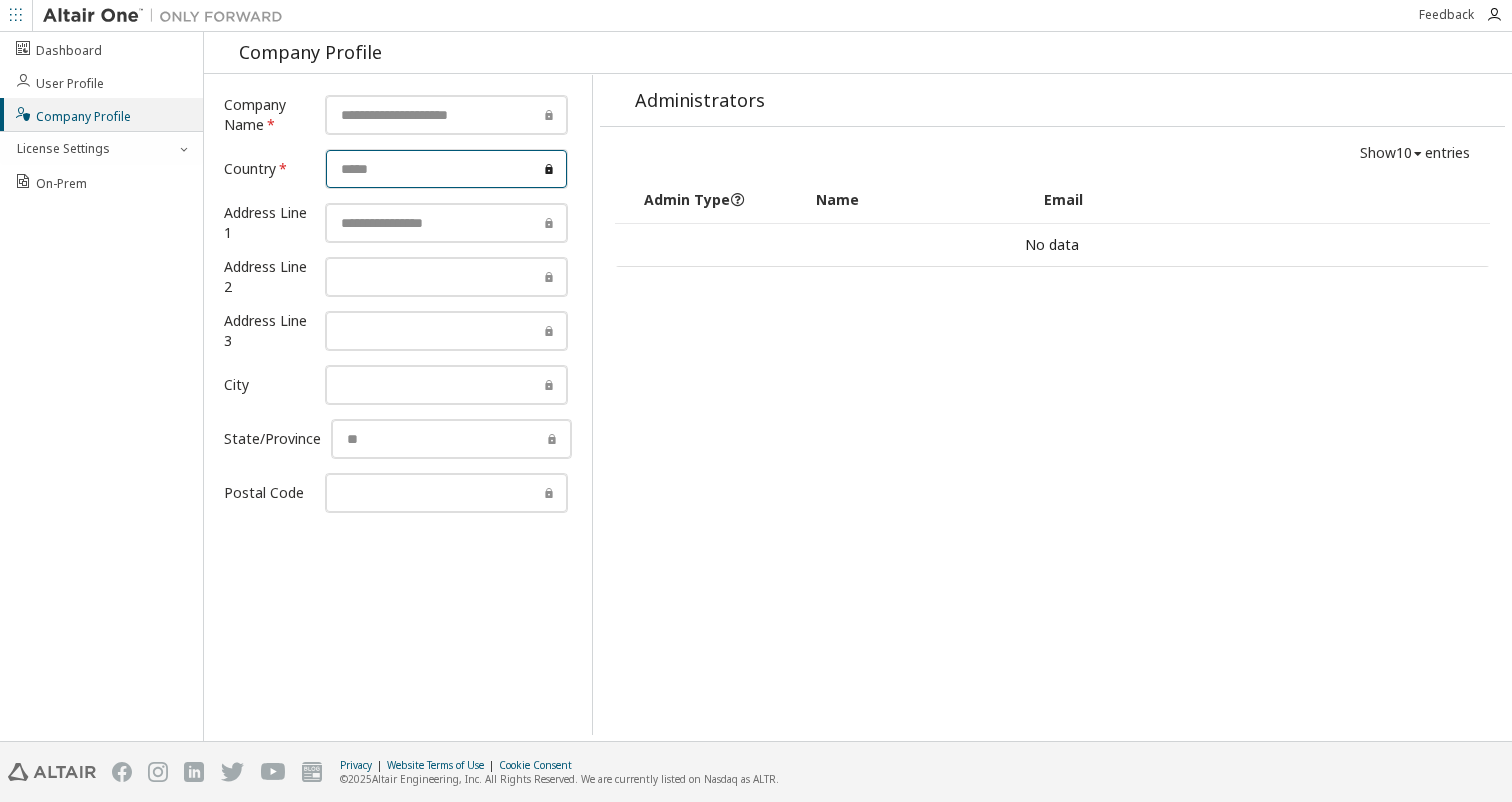 click at bounding box center (447, 169) 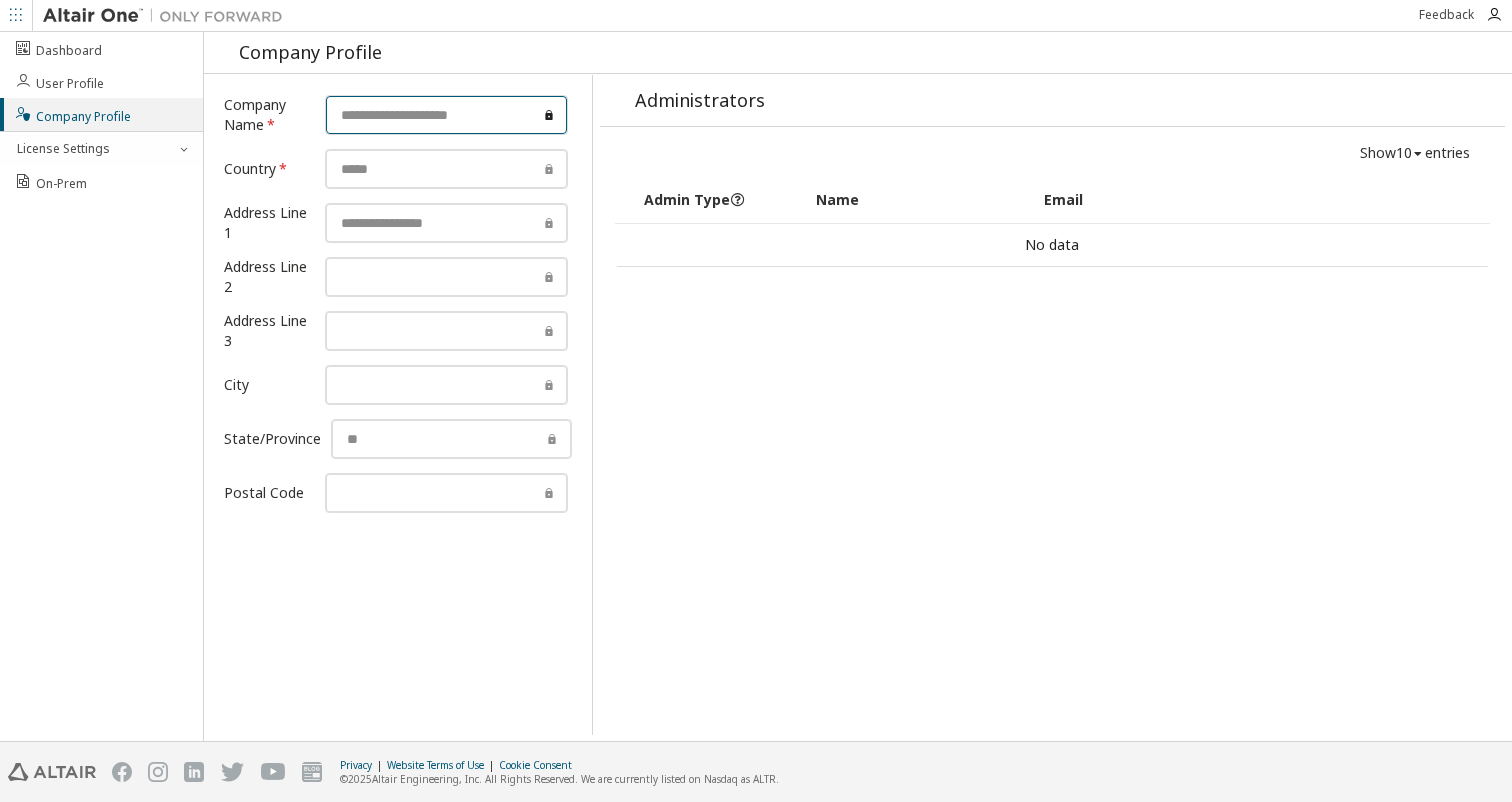 click at bounding box center (447, 115) 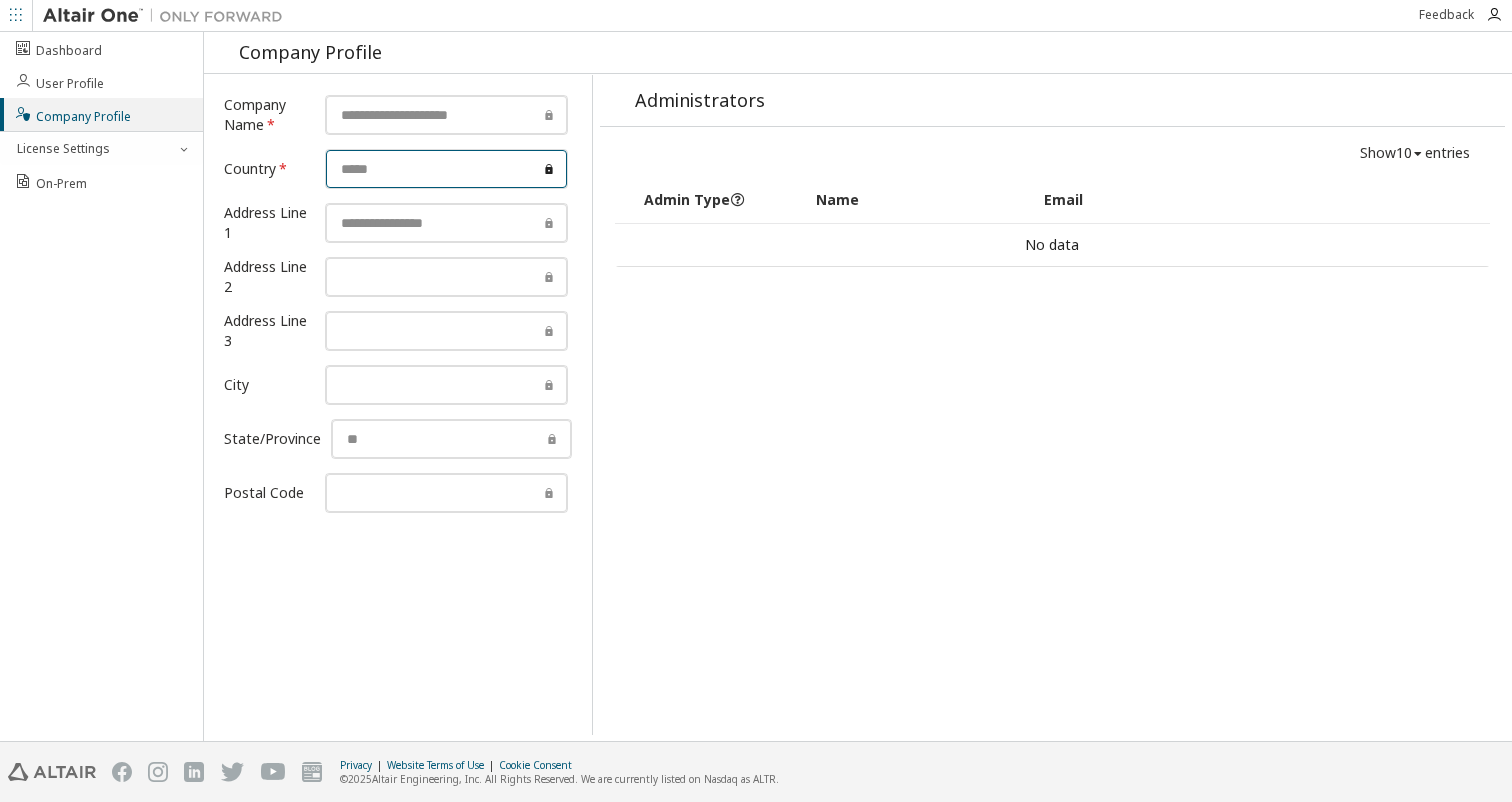 click at bounding box center (447, 169) 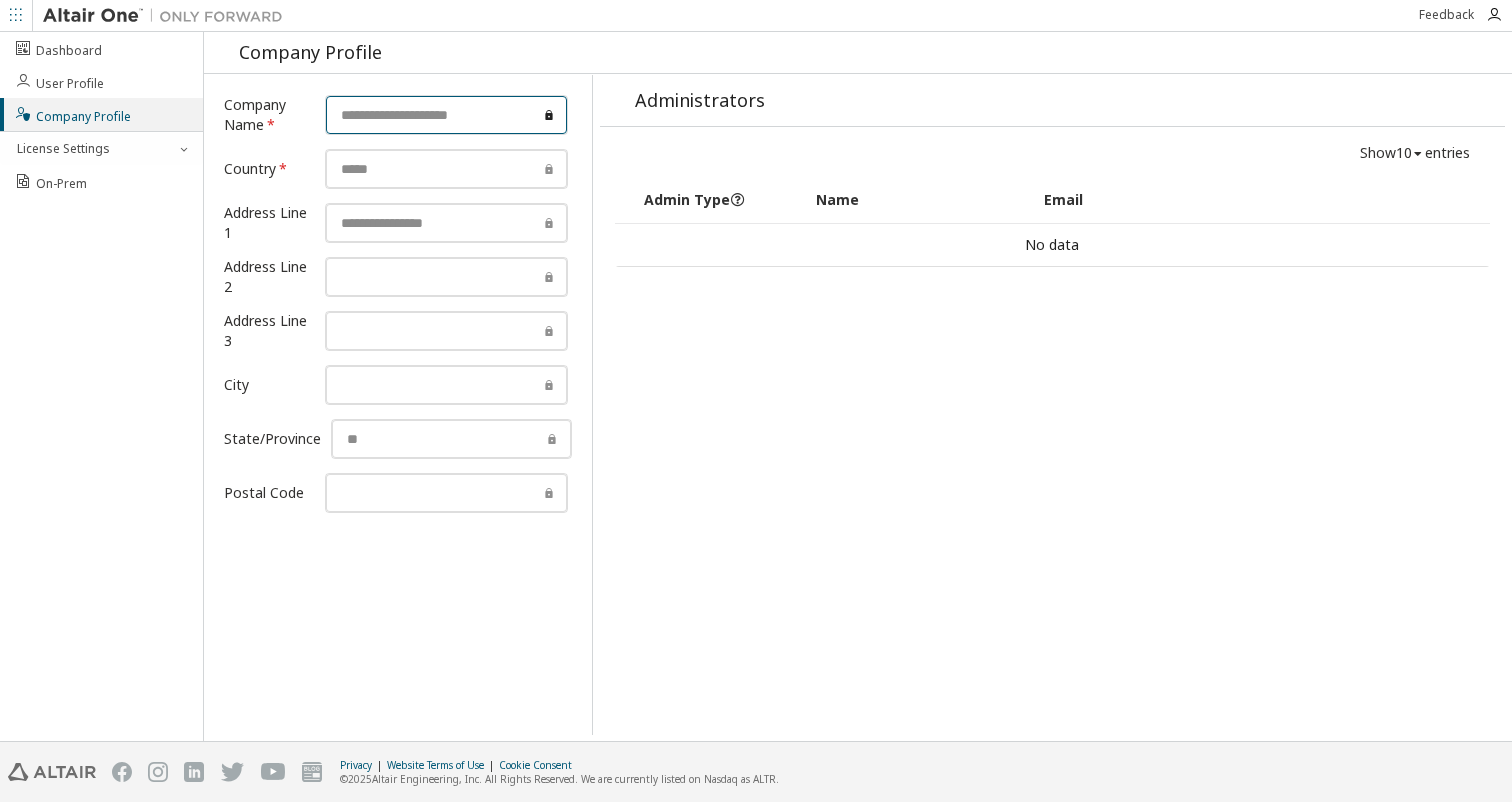 click at bounding box center [447, 115] 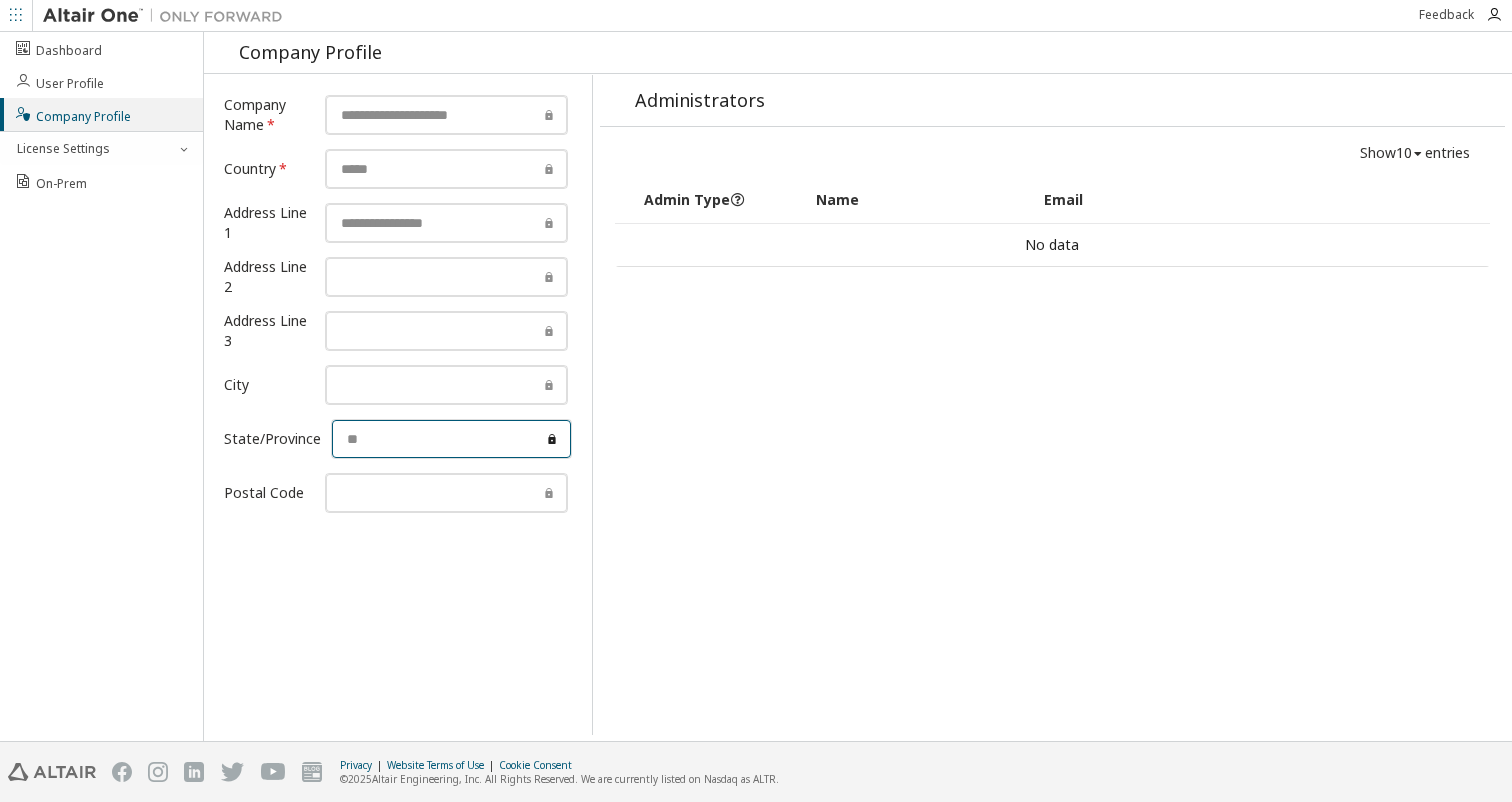click at bounding box center [451, 439] 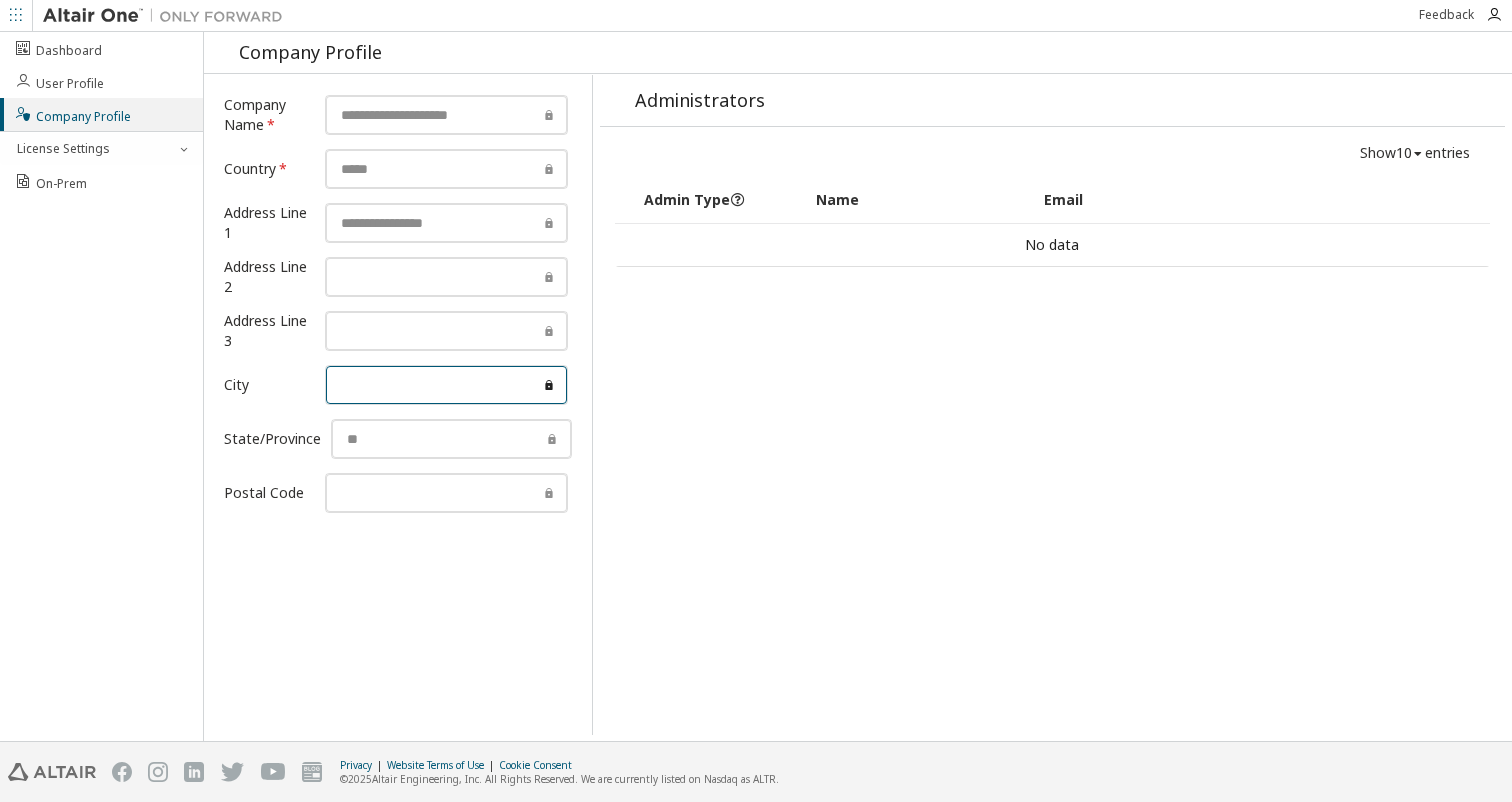 click at bounding box center (447, 385) 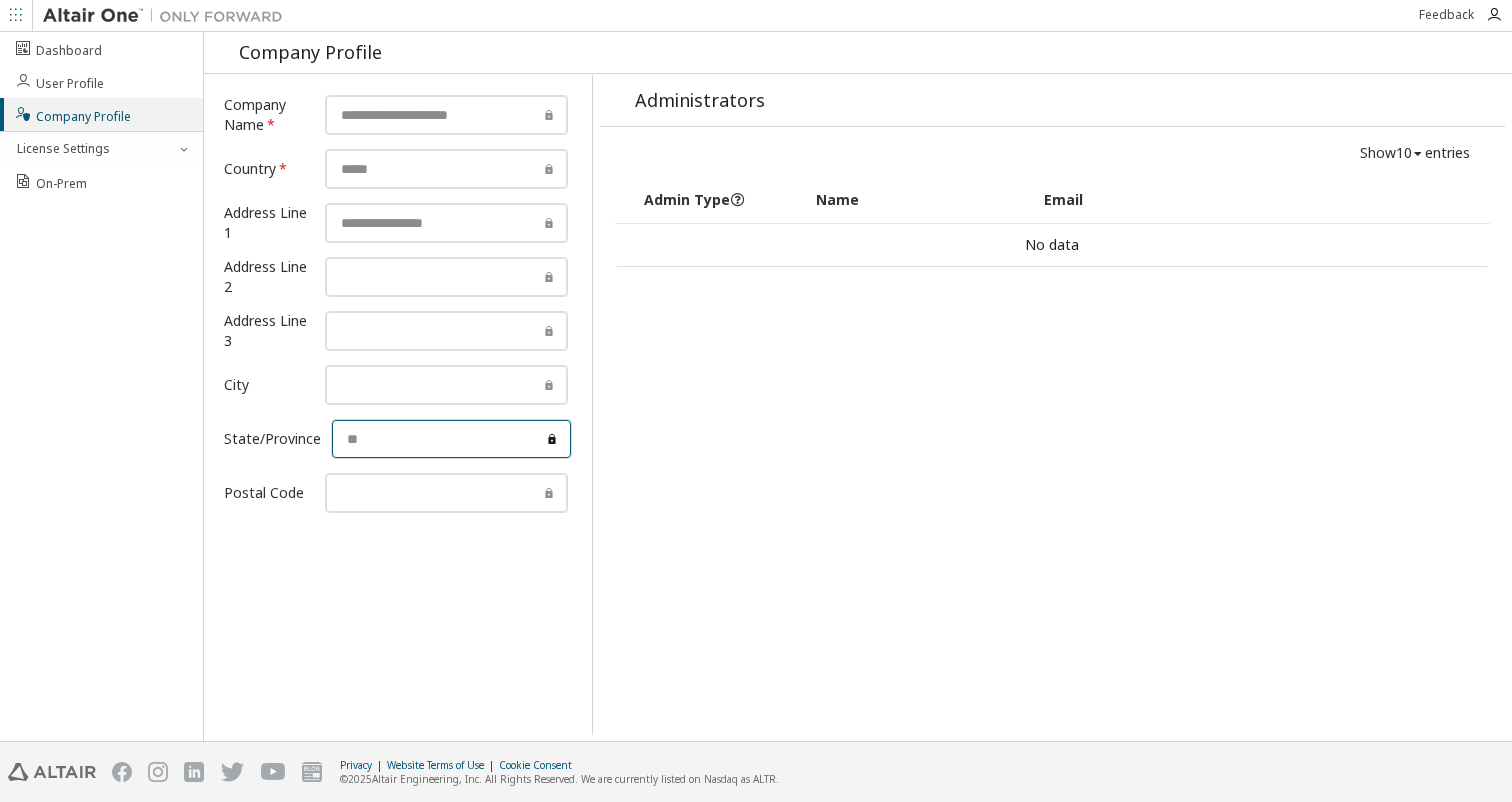 click at bounding box center [451, 439] 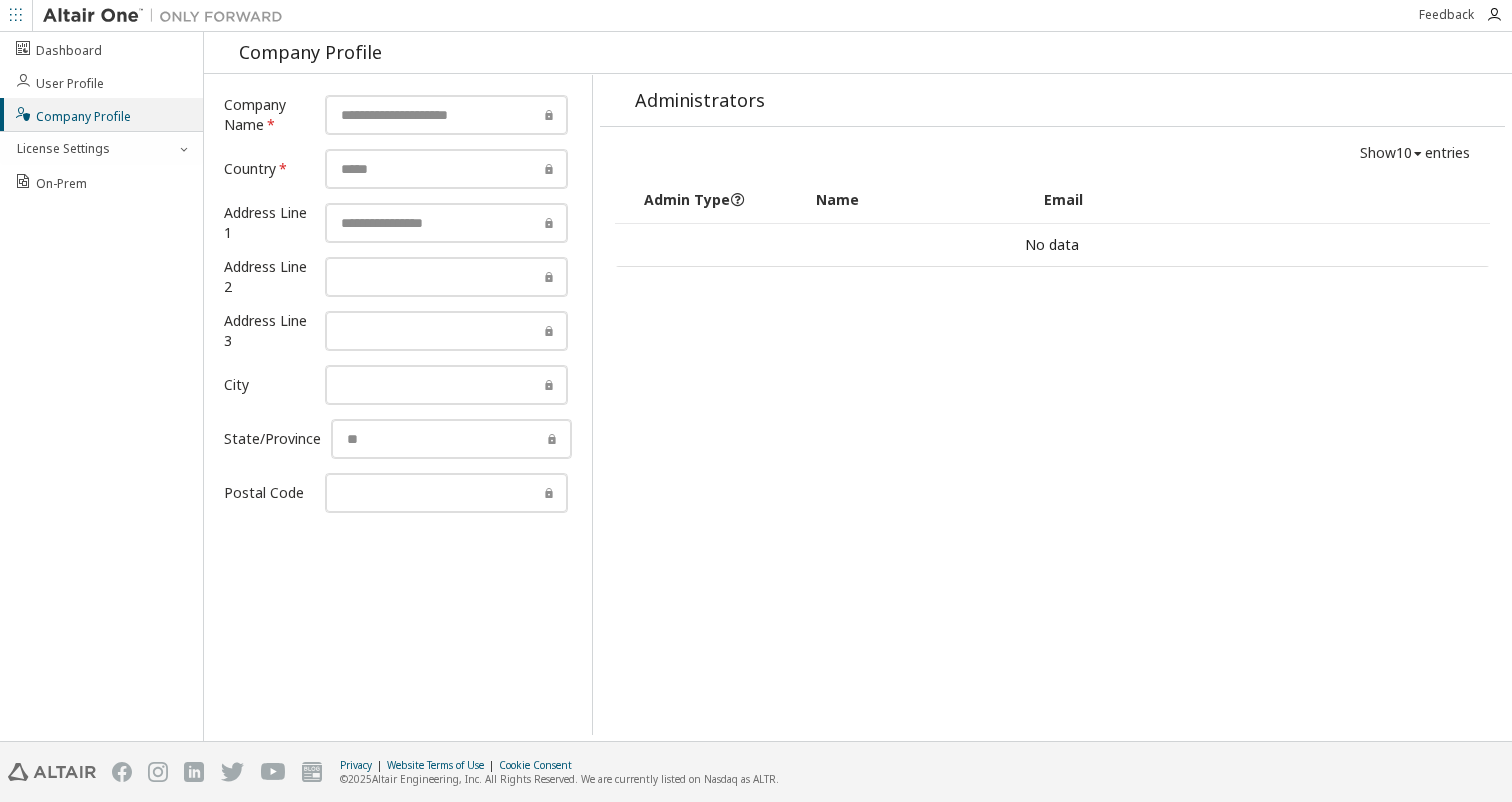 click on "Administrators Show  10 10 30 50 100 entries Admin Type  Name Email No data" at bounding box center [1052, 404] 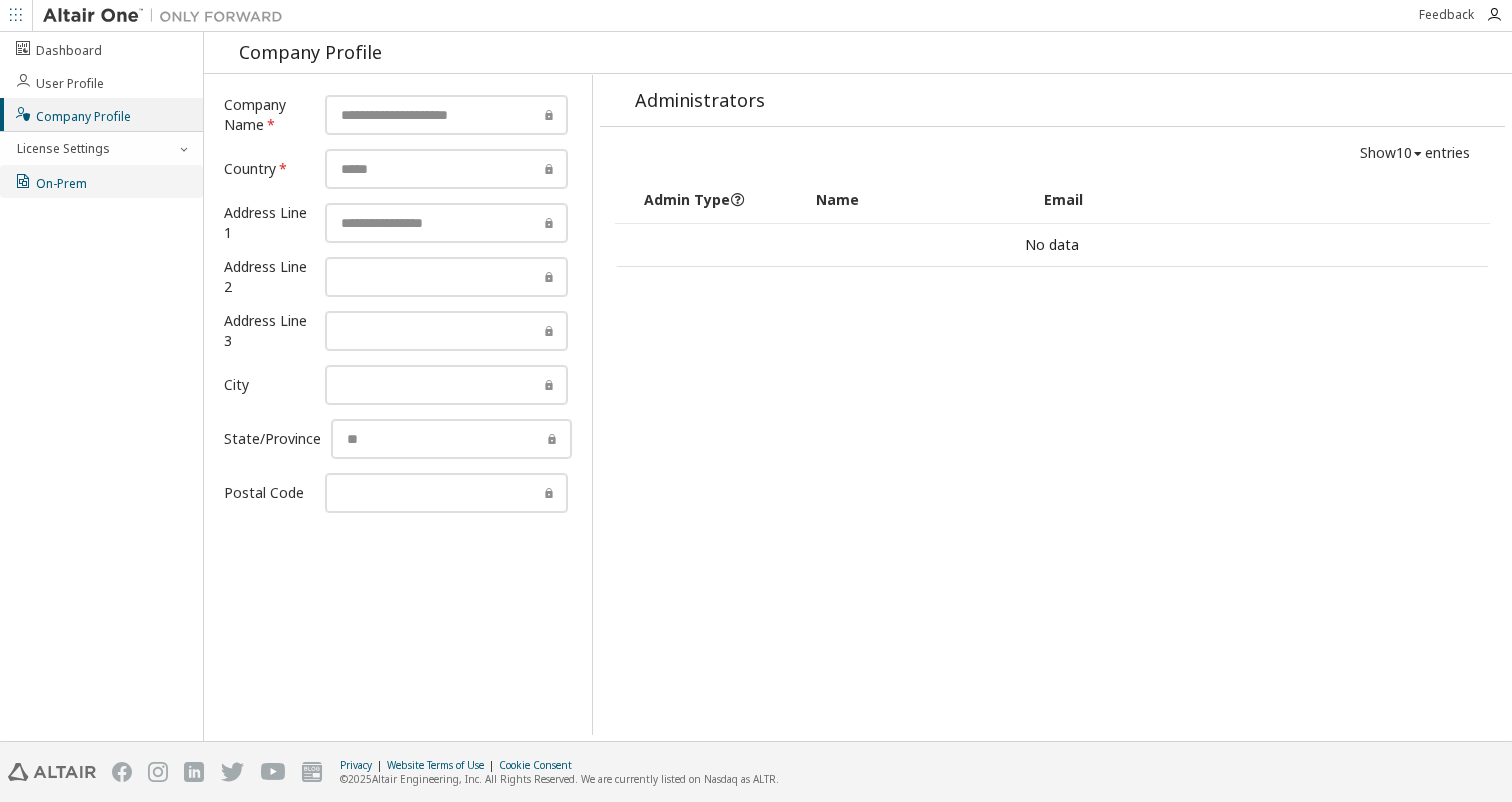 click on "On-Prem" at bounding box center [50, 181] 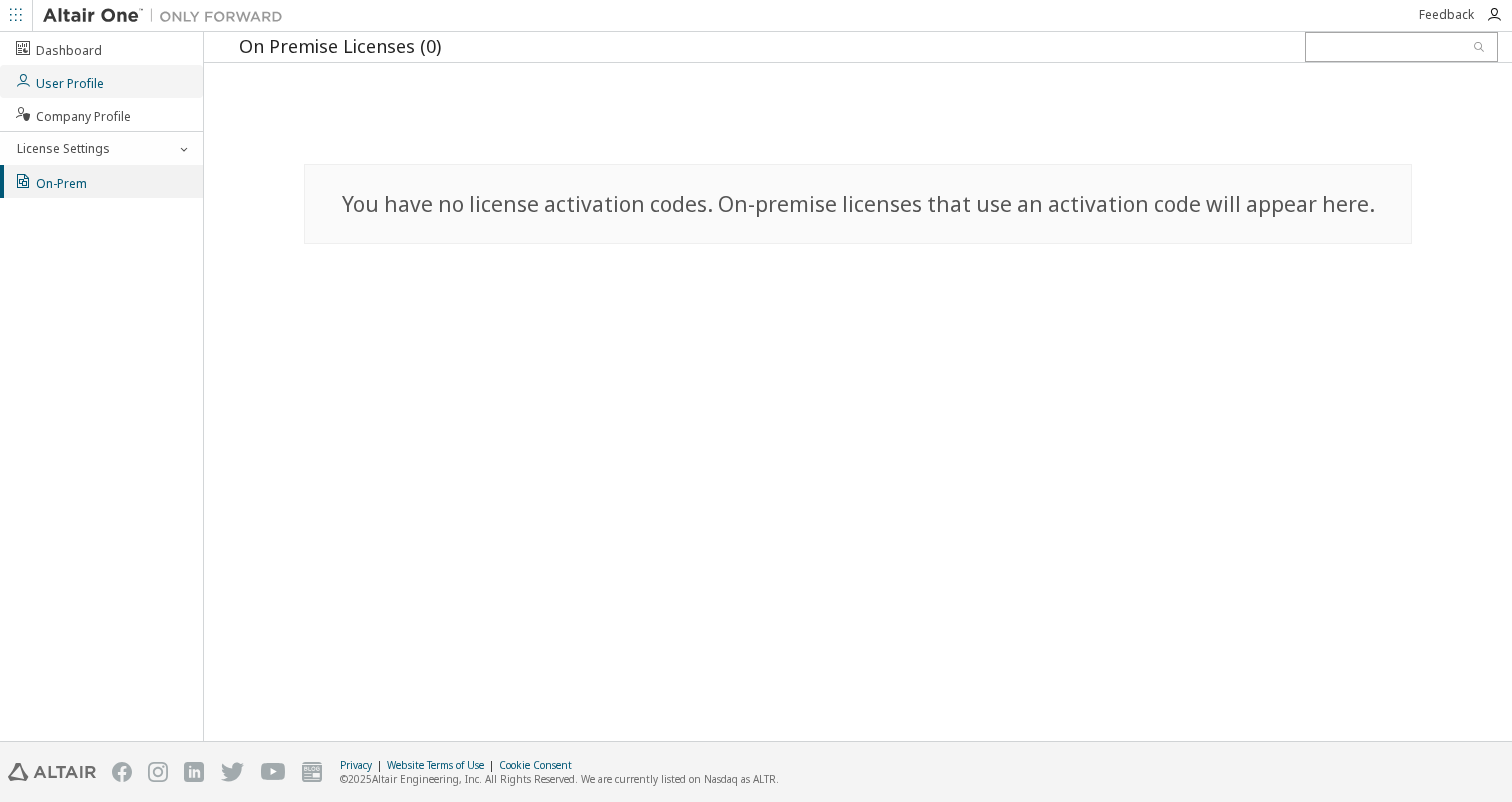 click on "User Profile" at bounding box center (59, 81) 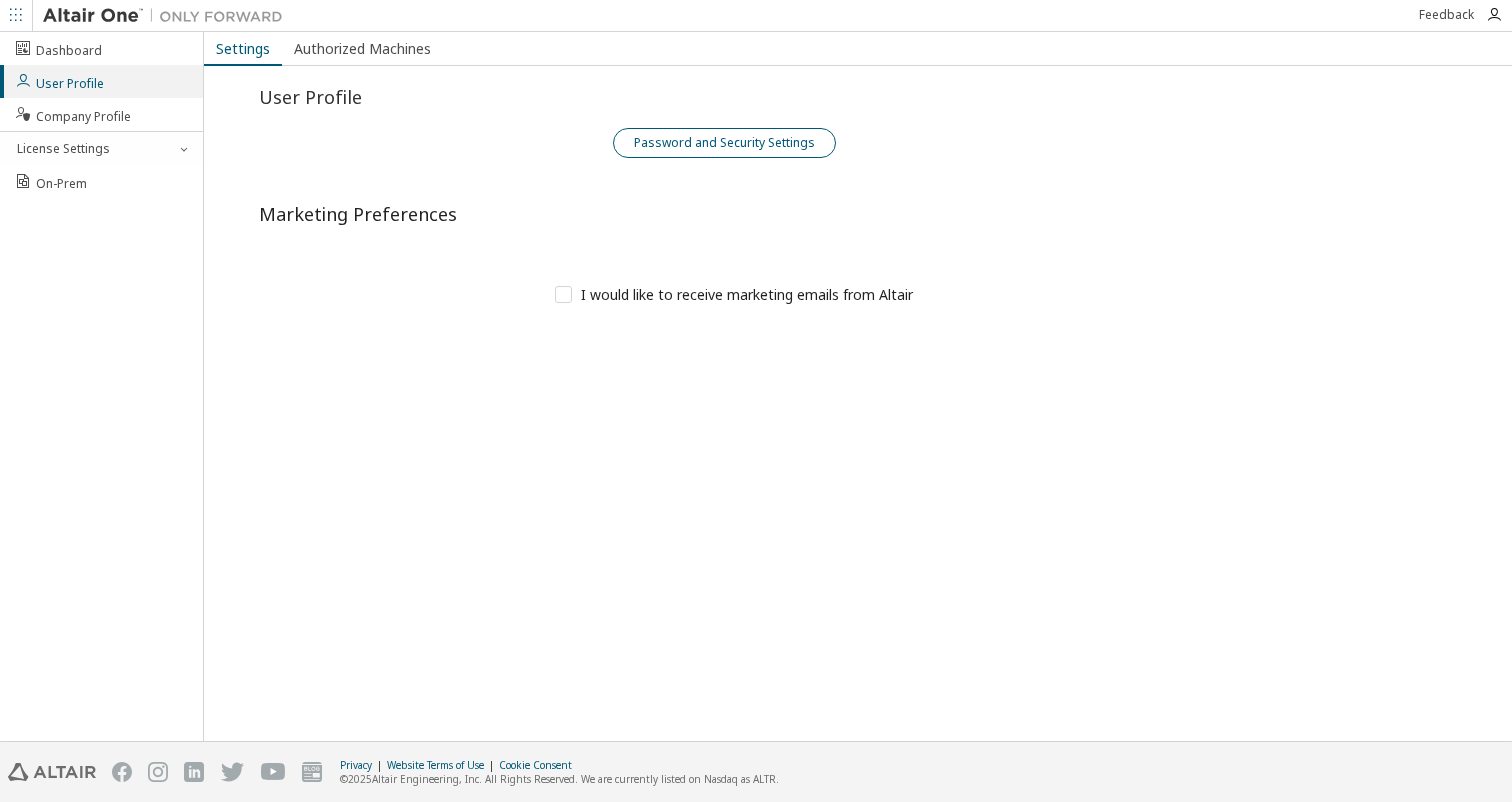 click on "Password and Security Settings" at bounding box center [724, 143] 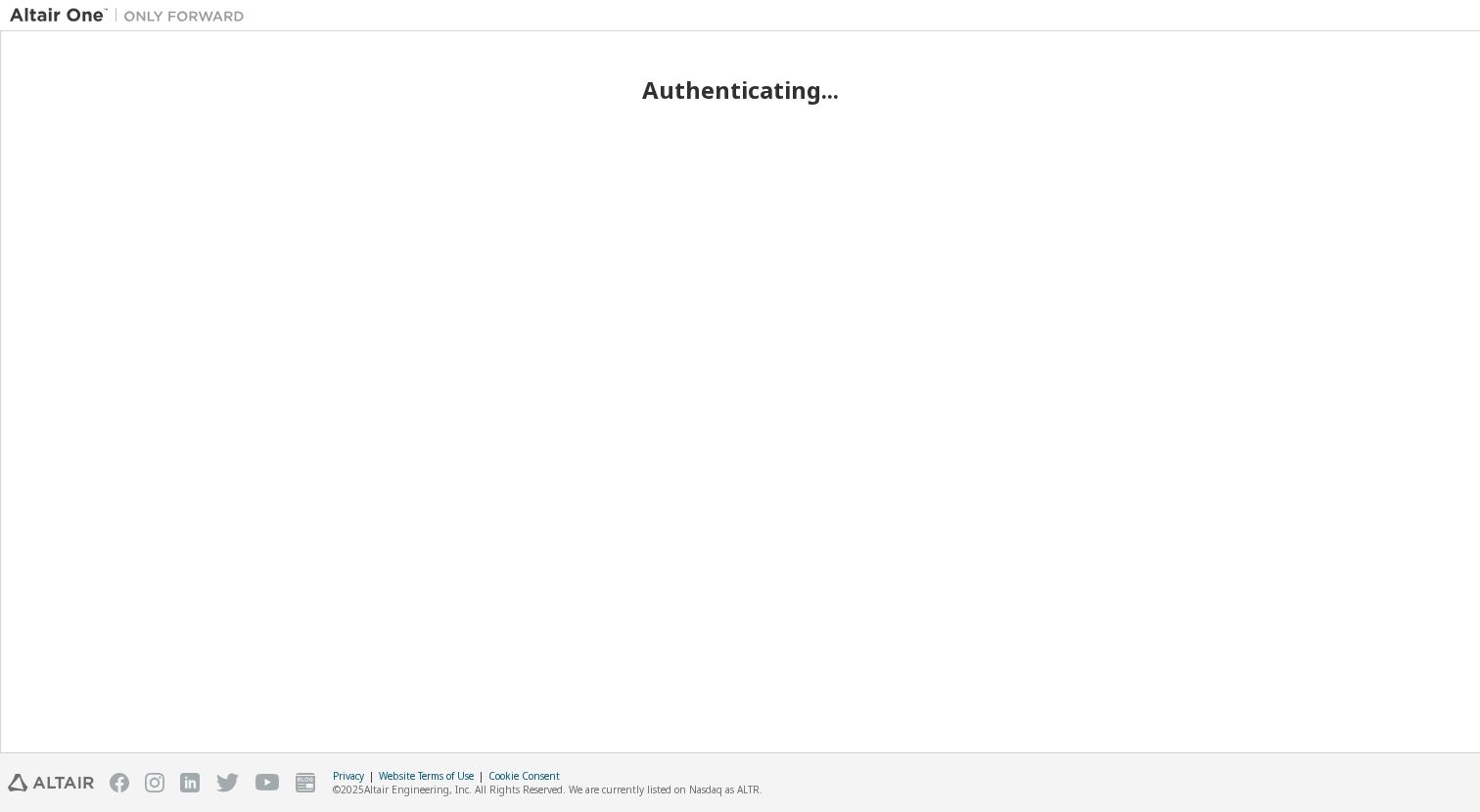 scroll, scrollTop: 0, scrollLeft: 0, axis: both 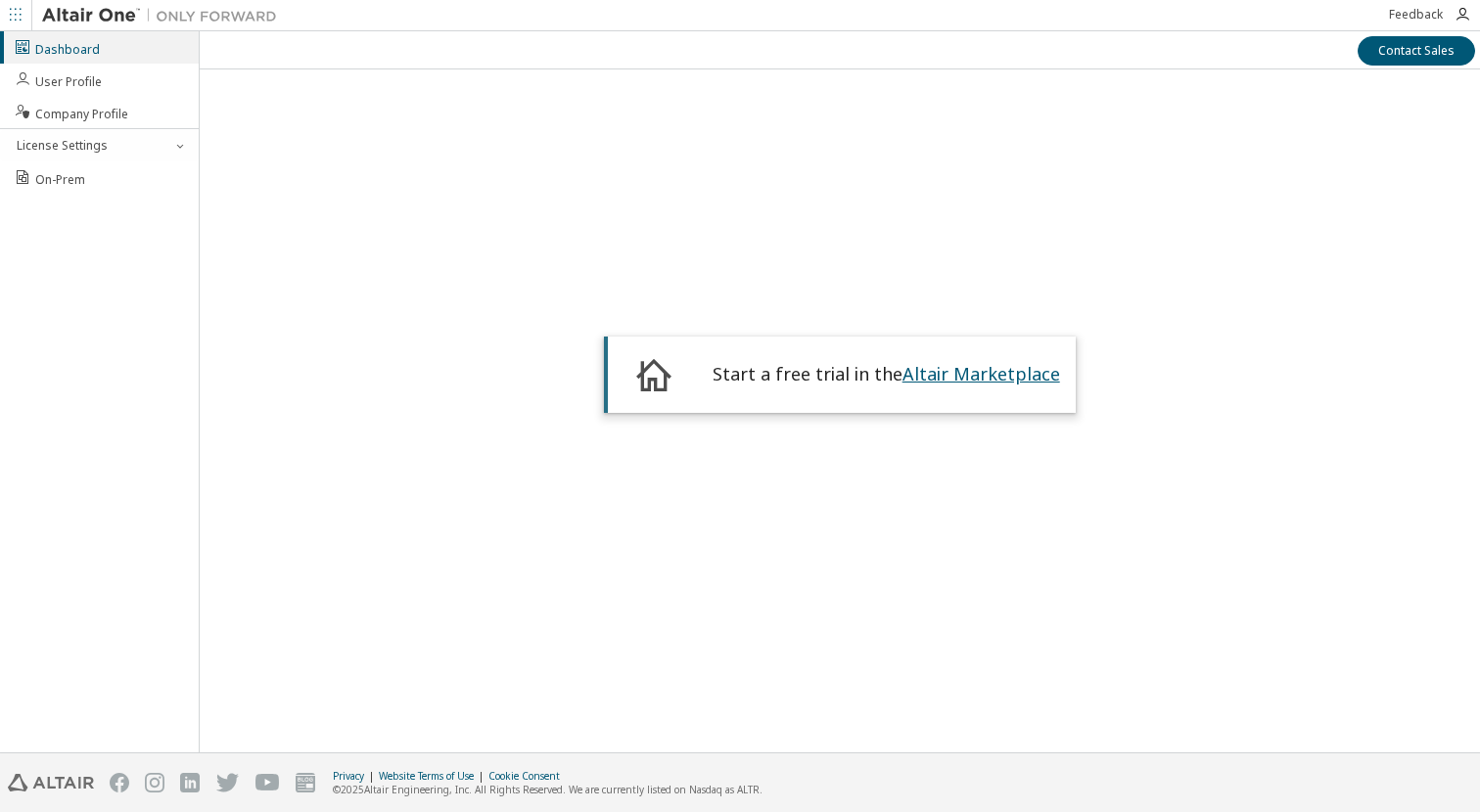 click on "Altair Marketplace" at bounding box center (981, 374) 